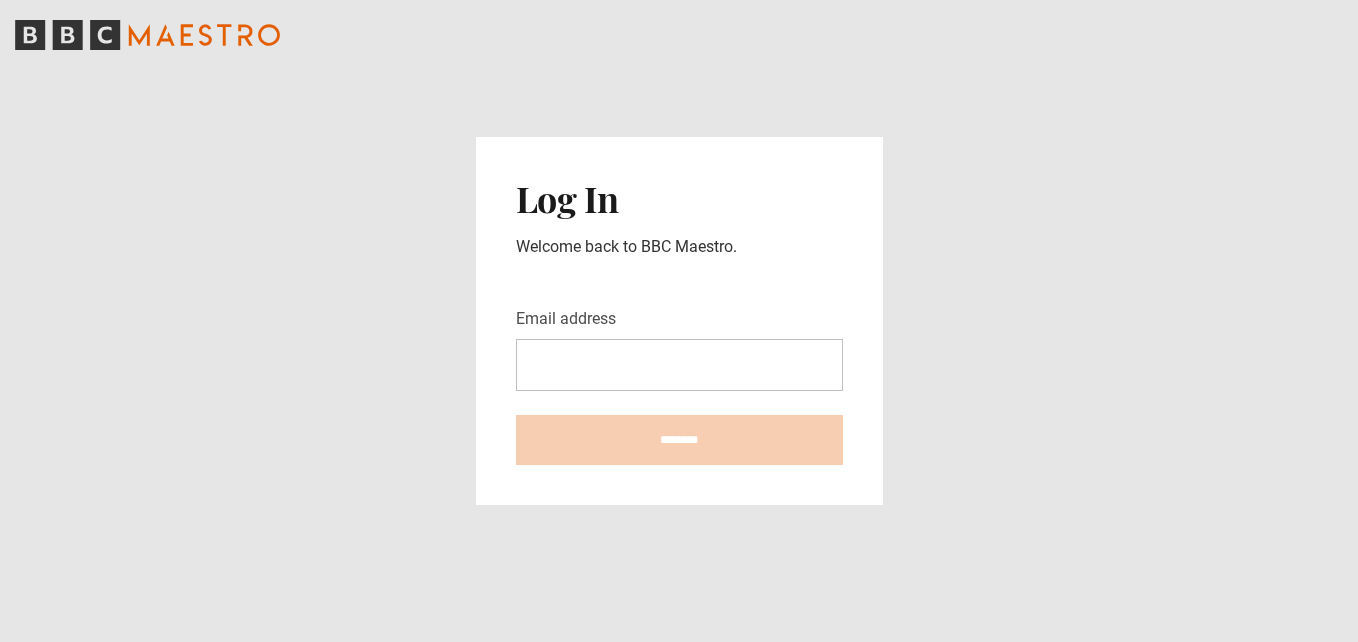 scroll, scrollTop: 0, scrollLeft: 0, axis: both 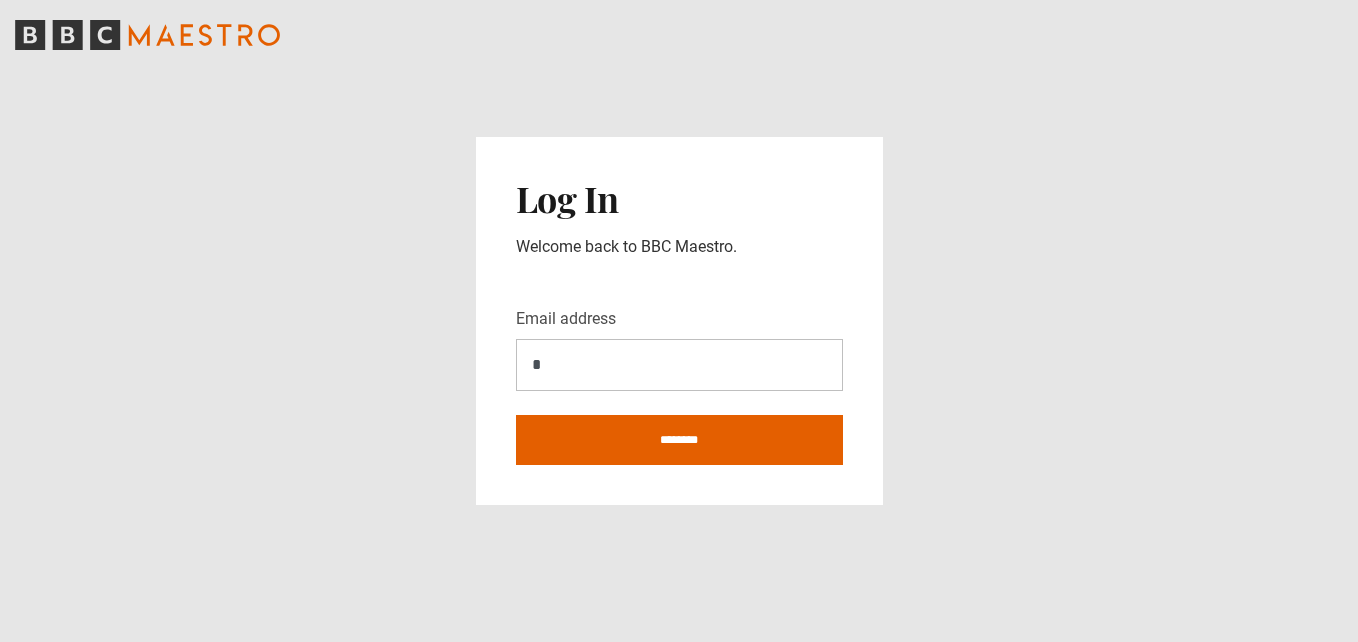 type on "**********" 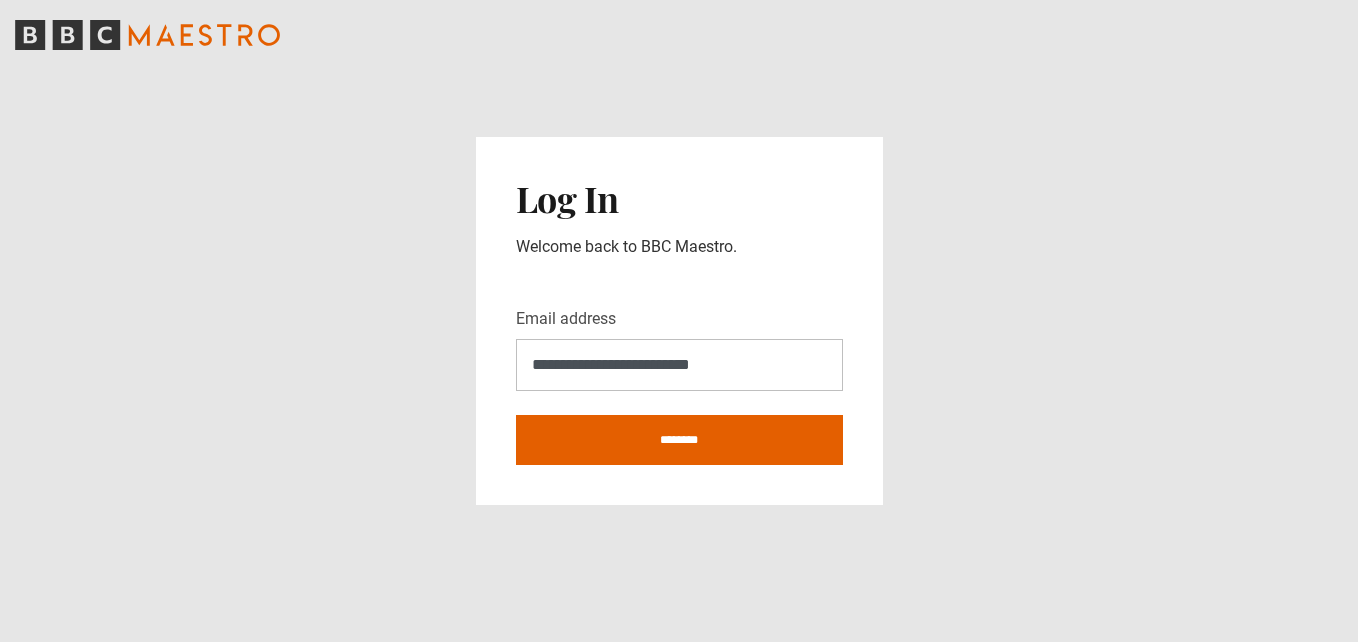 click on "********" at bounding box center [679, 440] 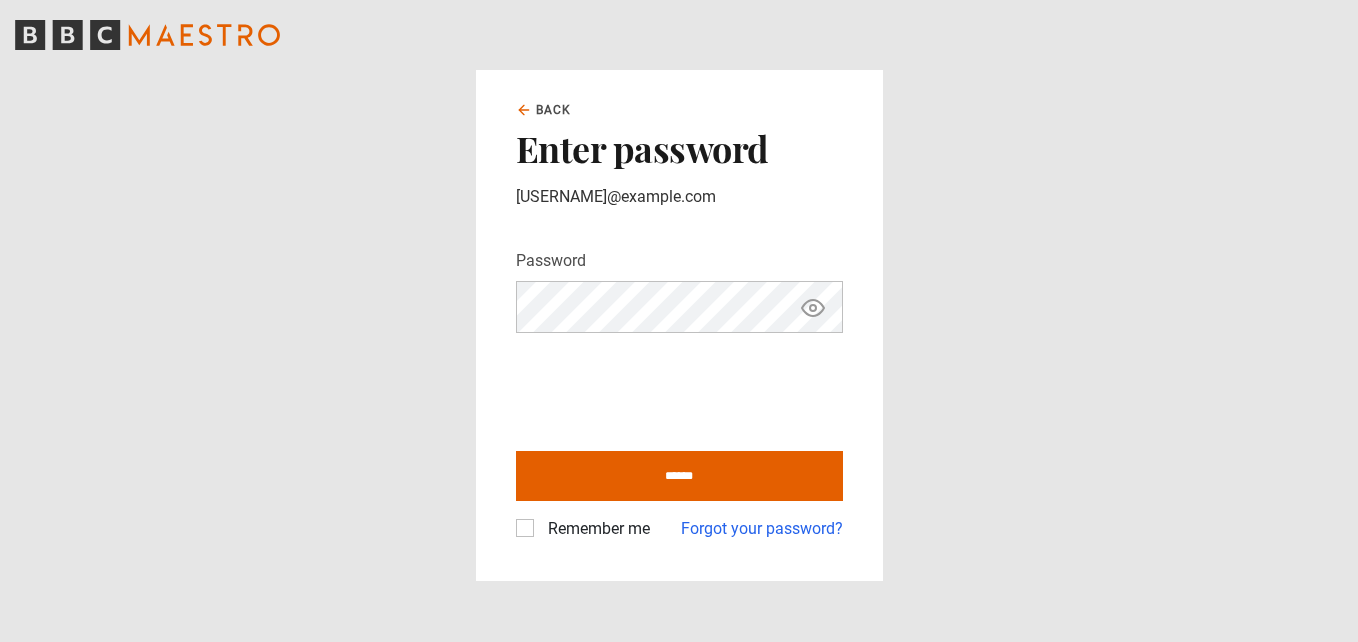 scroll, scrollTop: 0, scrollLeft: 0, axis: both 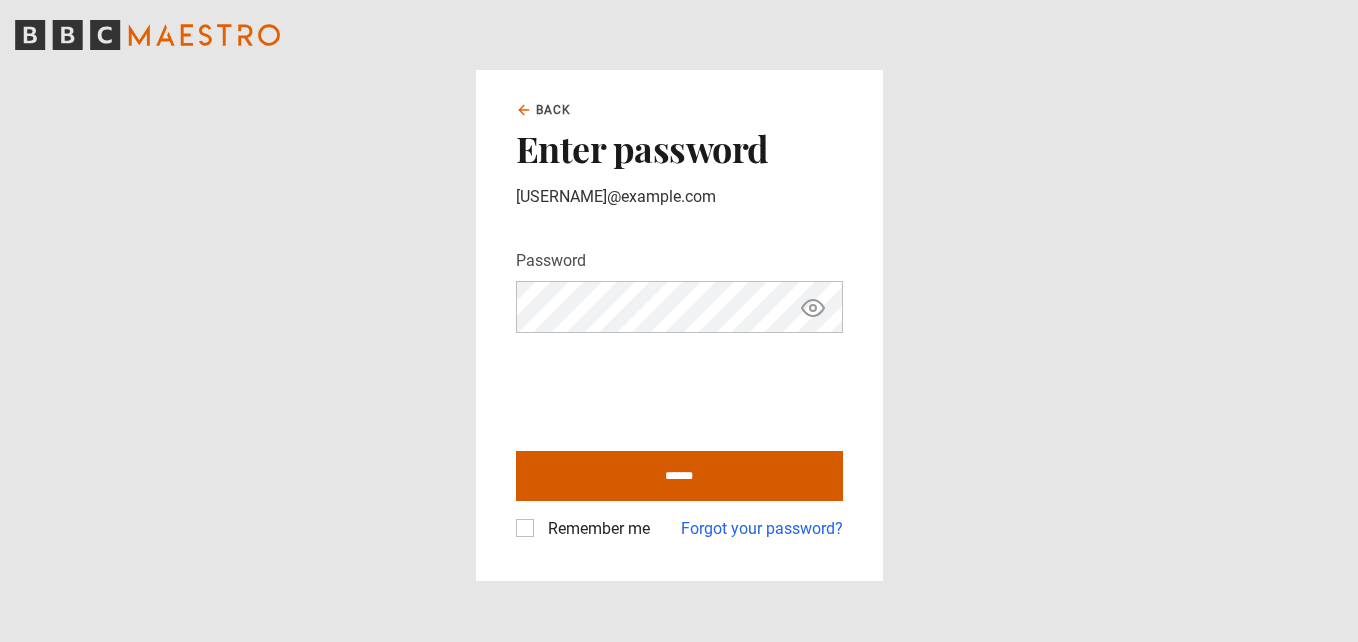 click on "******" at bounding box center (679, 476) 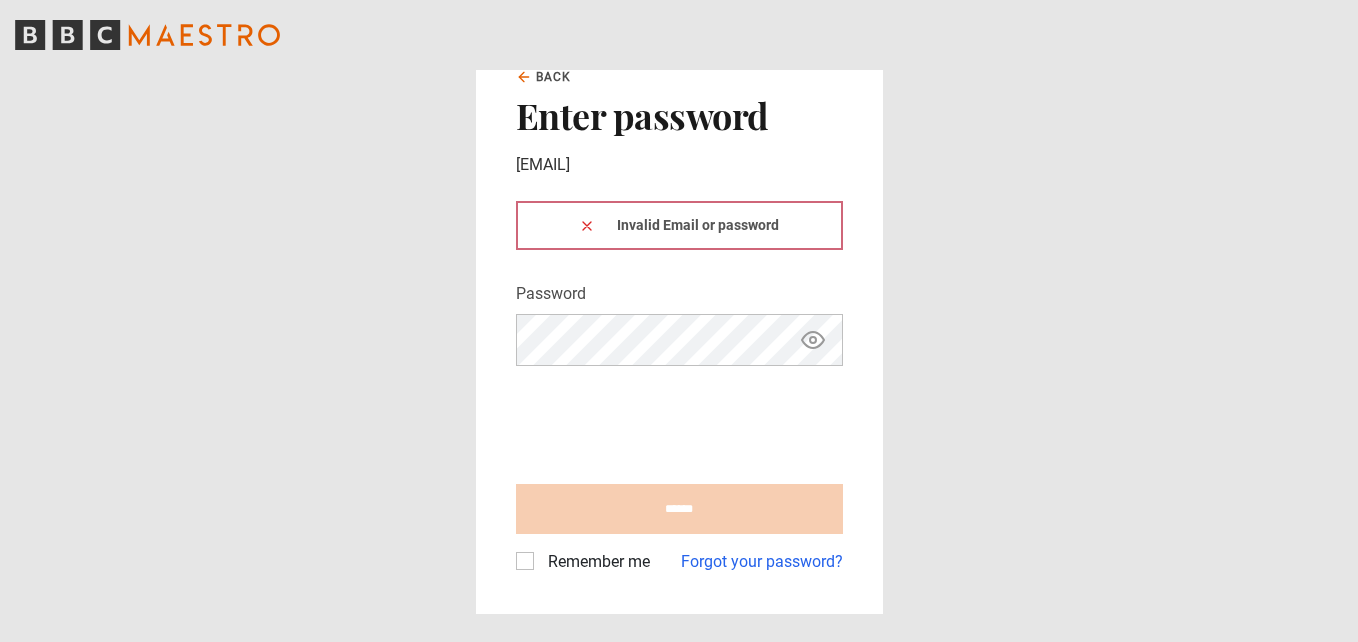 scroll, scrollTop: 0, scrollLeft: 0, axis: both 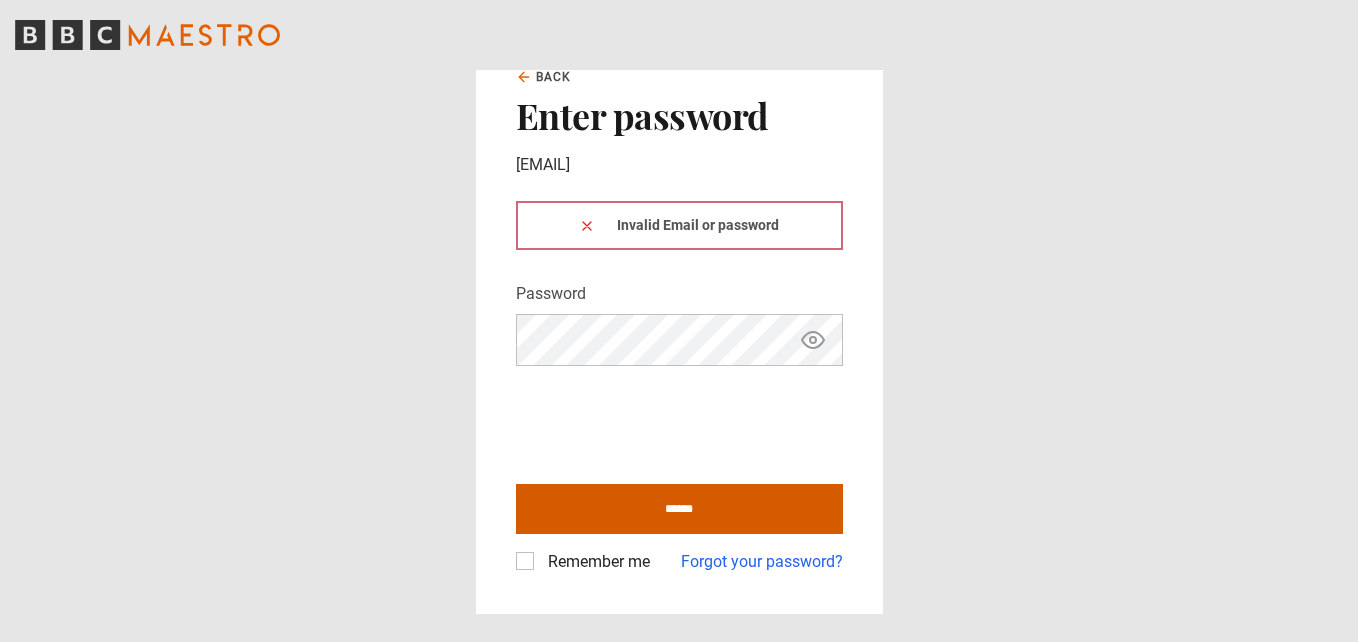 click on "******" at bounding box center (679, 509) 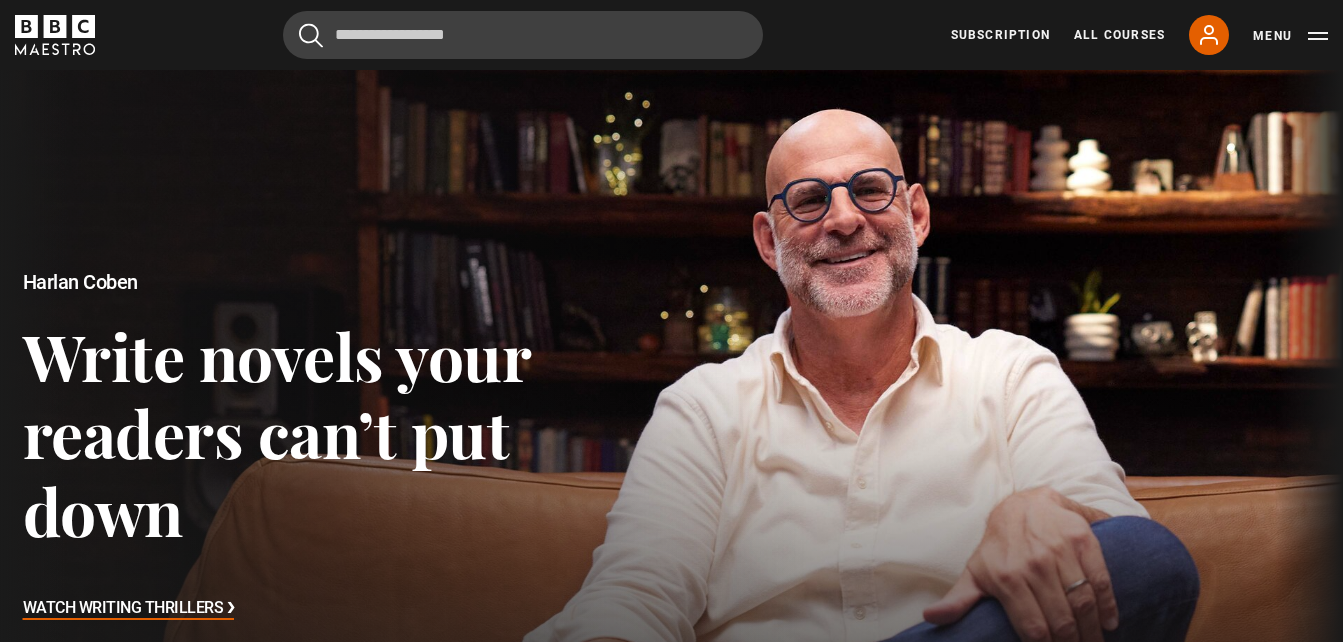 scroll, scrollTop: 0, scrollLeft: 0, axis: both 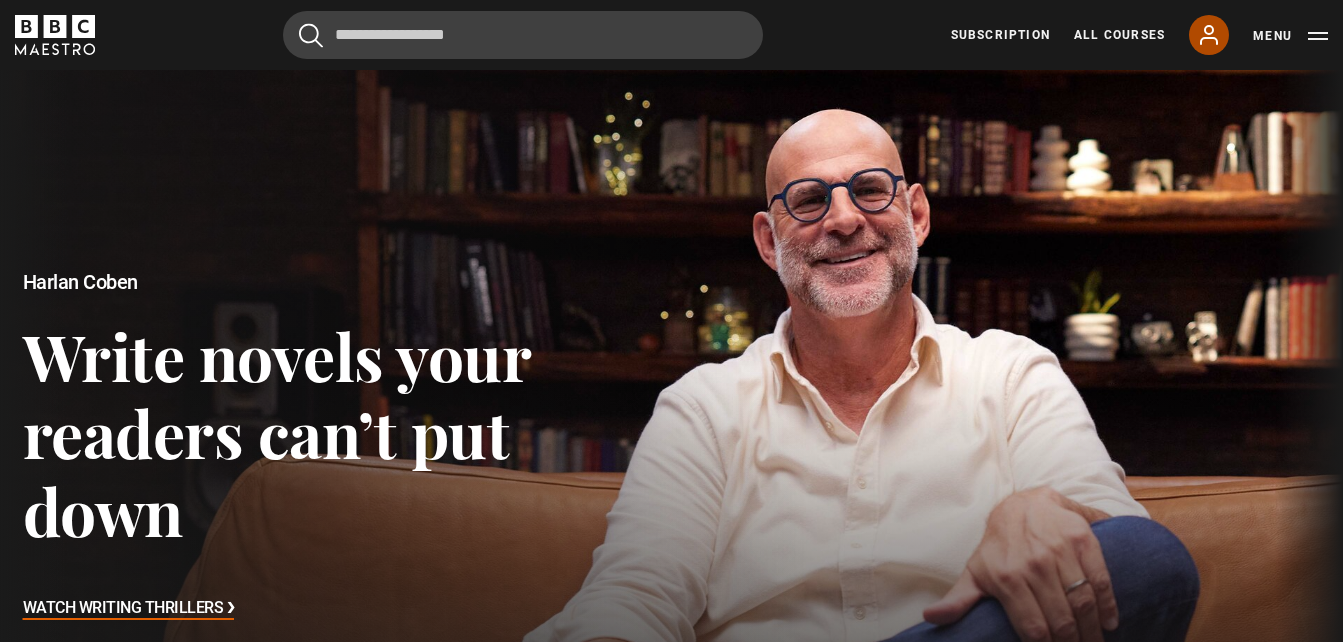 click 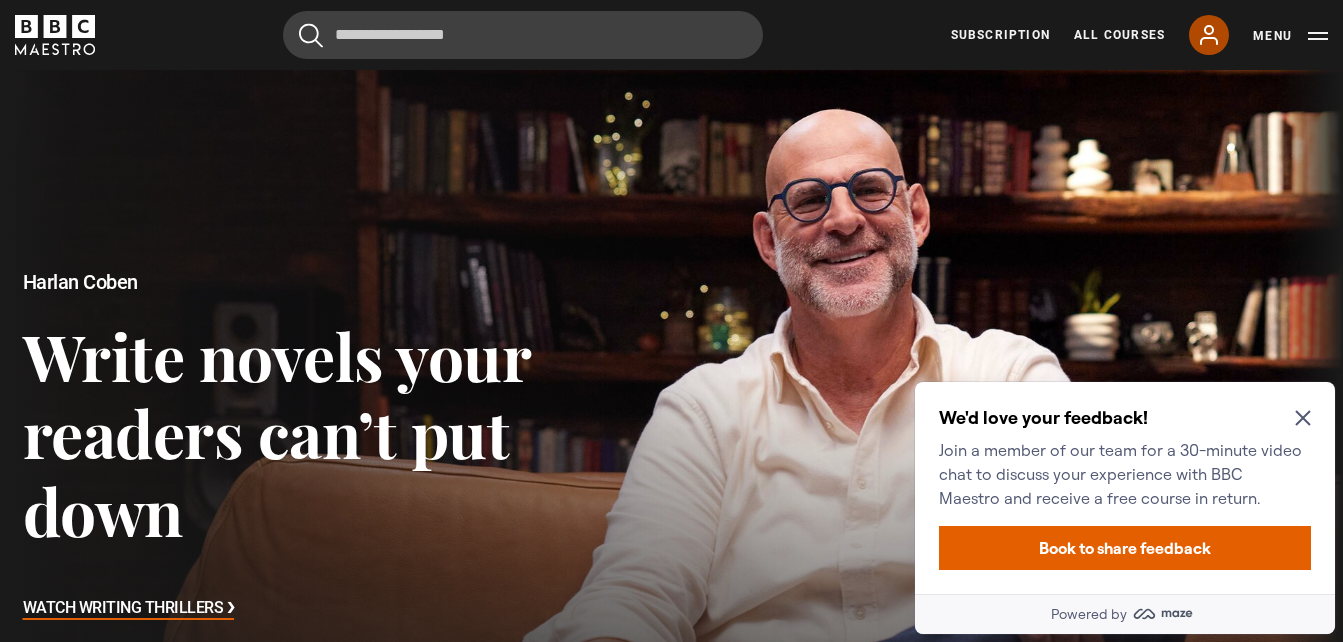 scroll, scrollTop: 0, scrollLeft: 0, axis: both 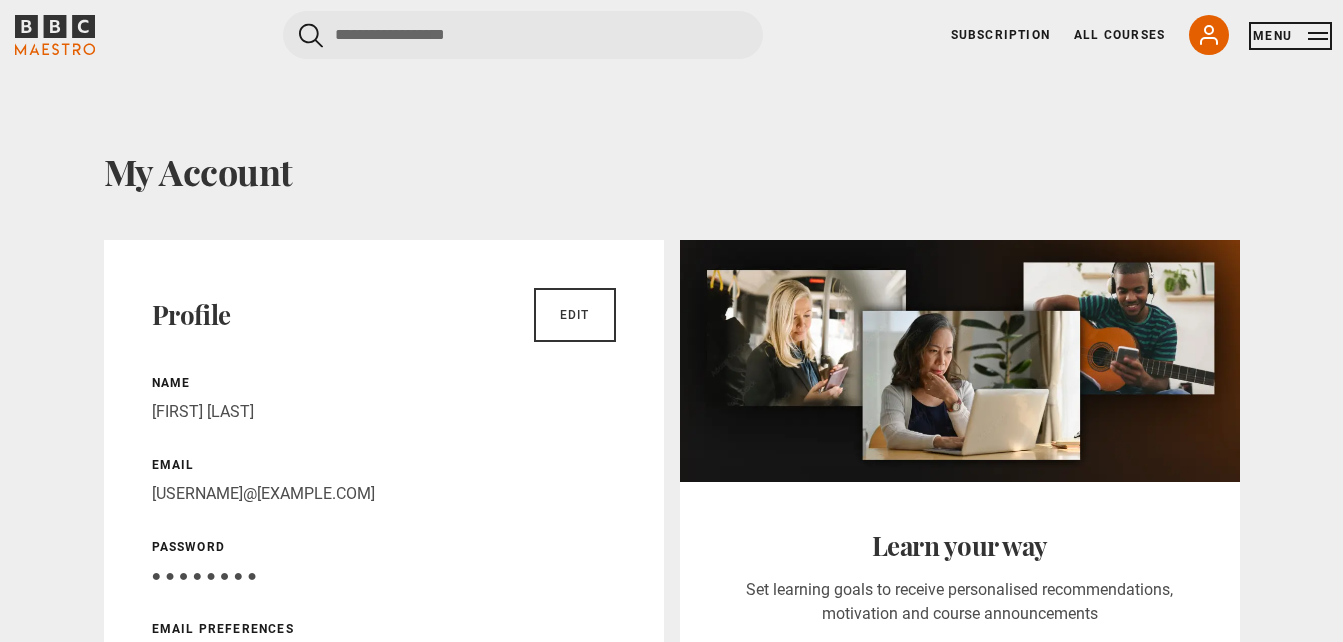 click on "Menu" at bounding box center [1290, 36] 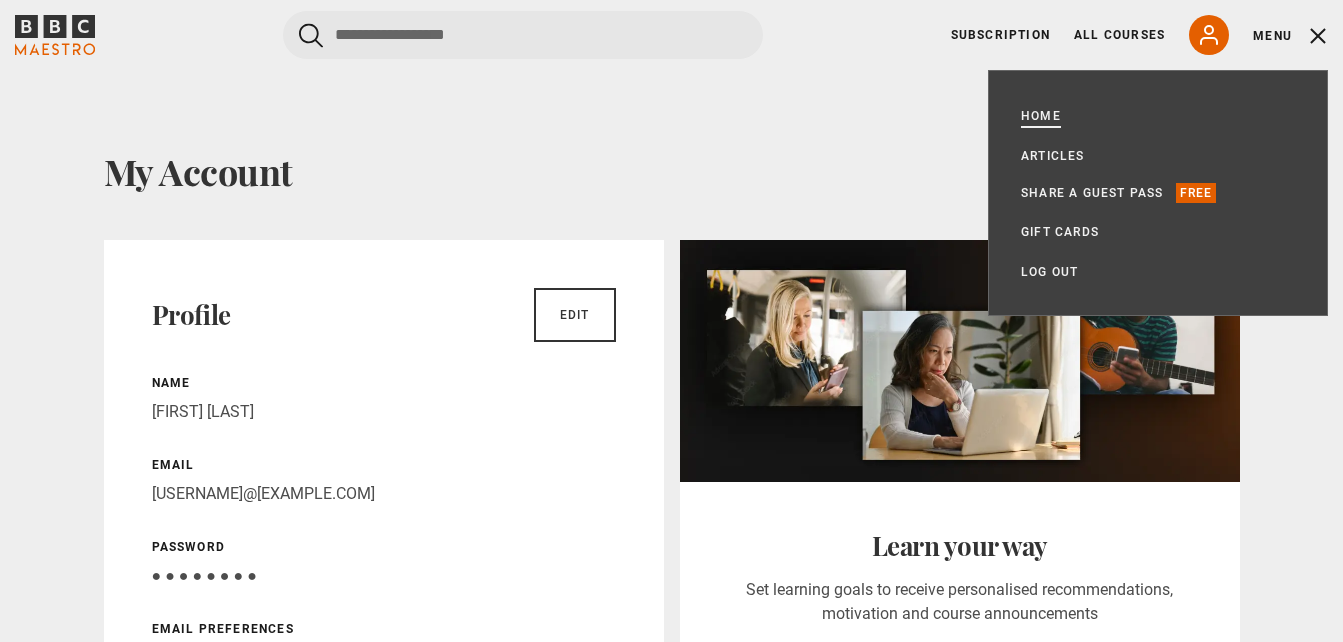click on "Home" at bounding box center [1041, 116] 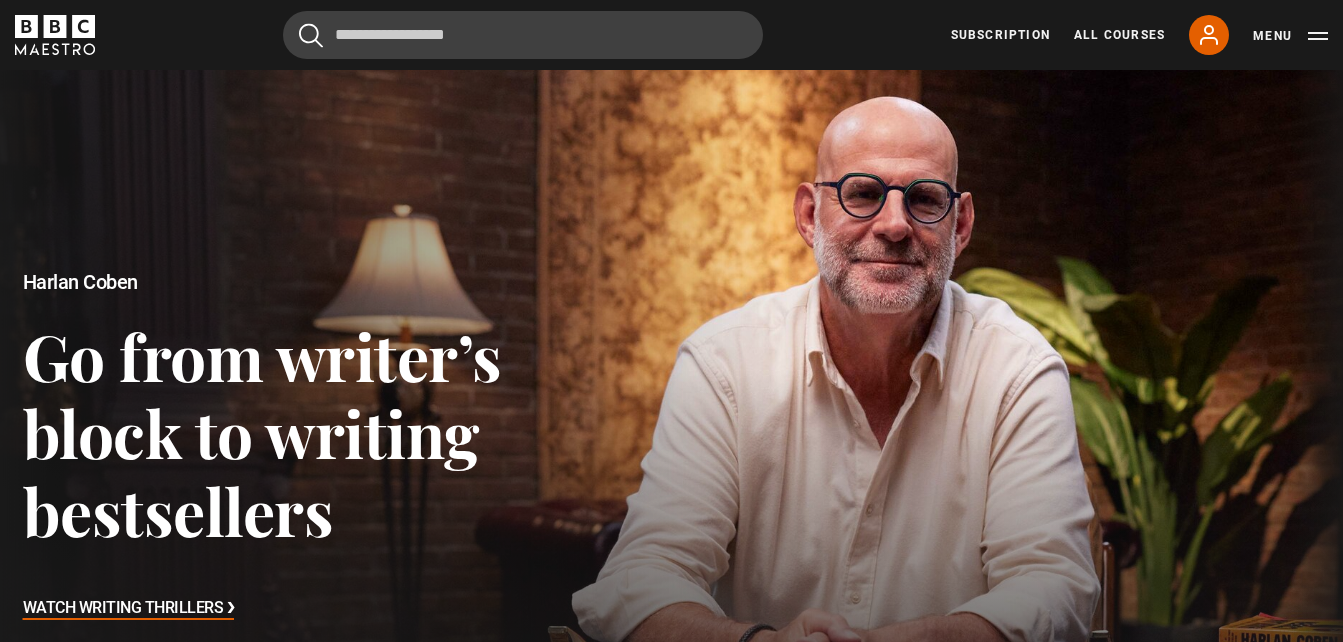scroll, scrollTop: 0, scrollLeft: 0, axis: both 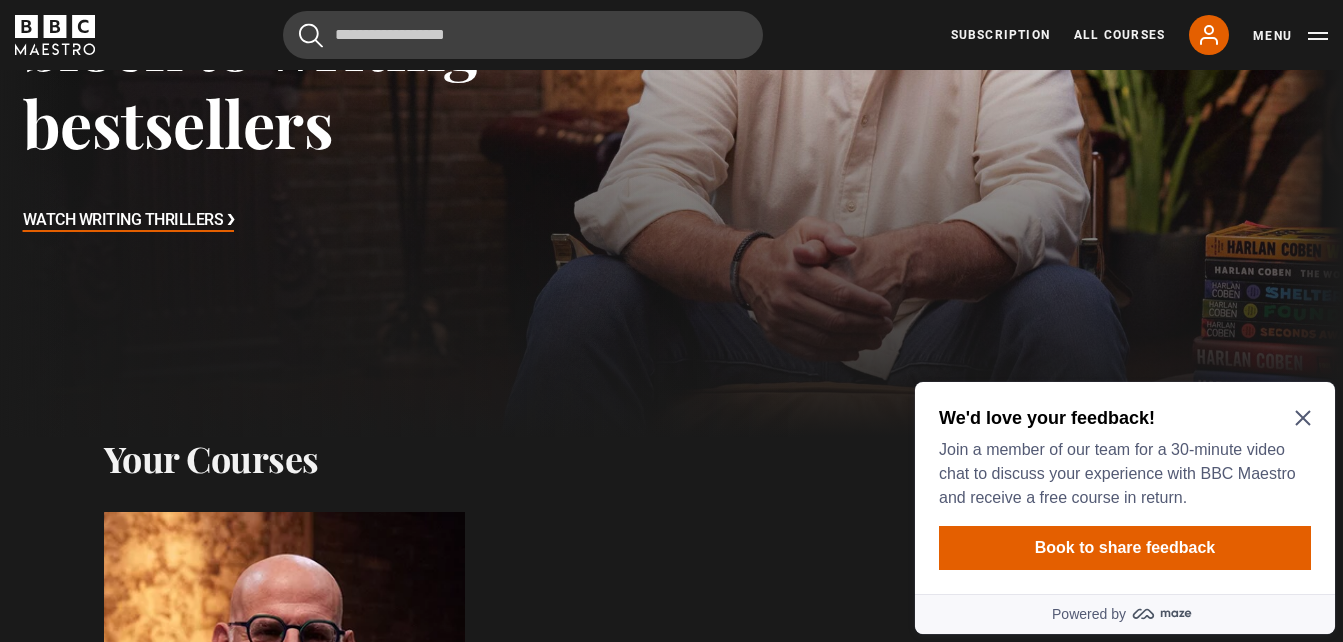 click 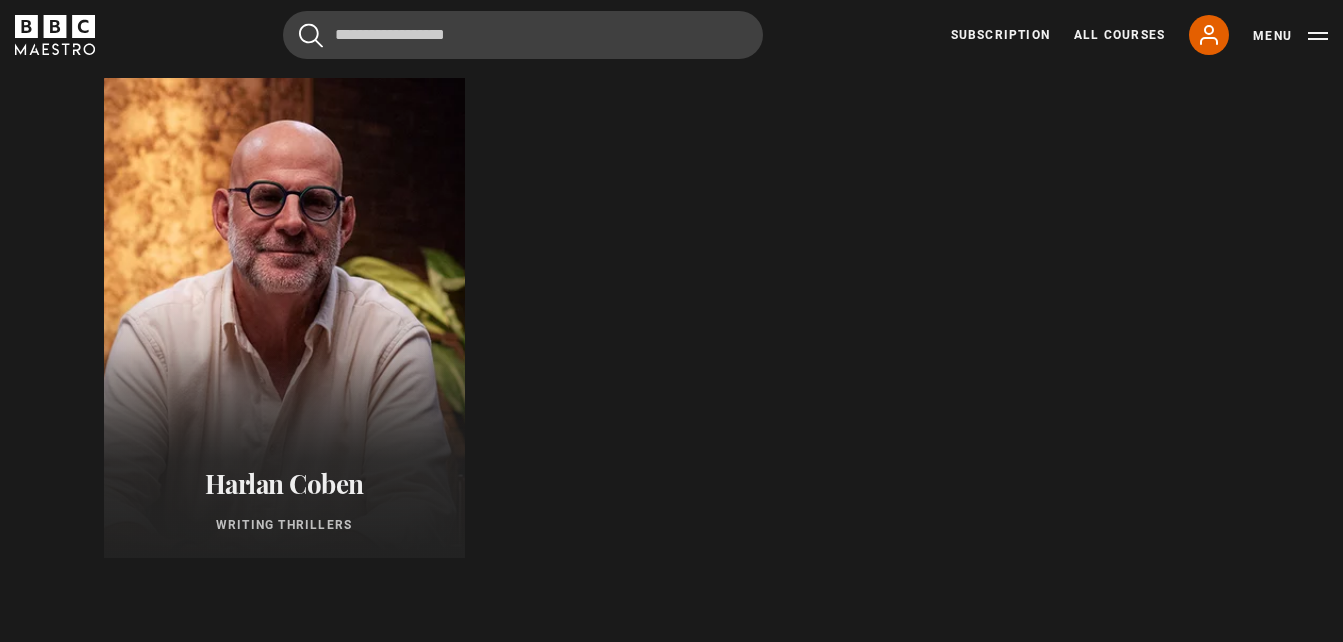 scroll, scrollTop: 868, scrollLeft: 0, axis: vertical 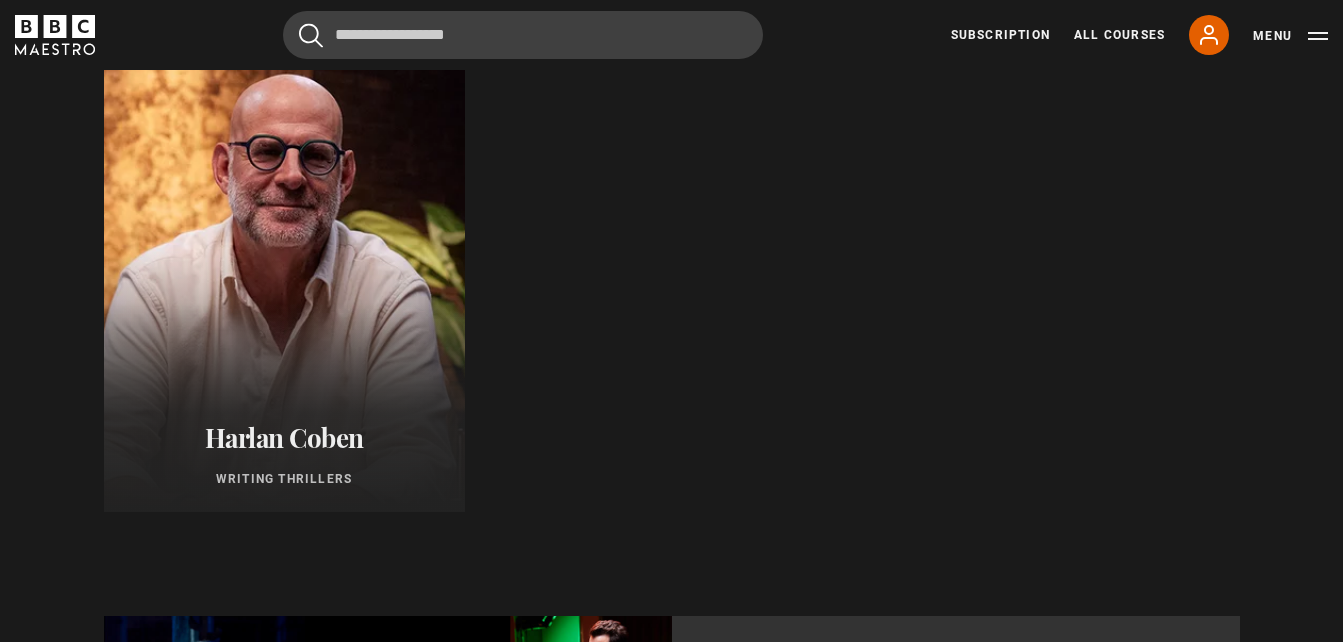 click on "Harlan Coben
Writing Thrillers" at bounding box center [284, 454] 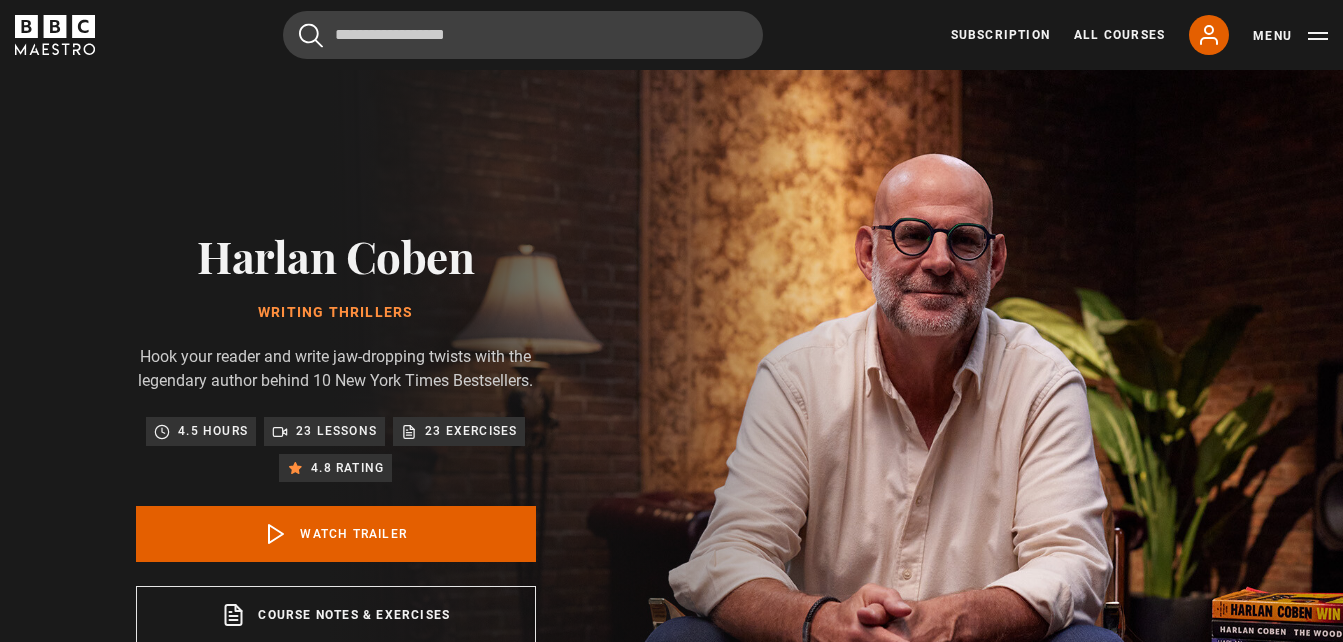 scroll, scrollTop: 0, scrollLeft: 0, axis: both 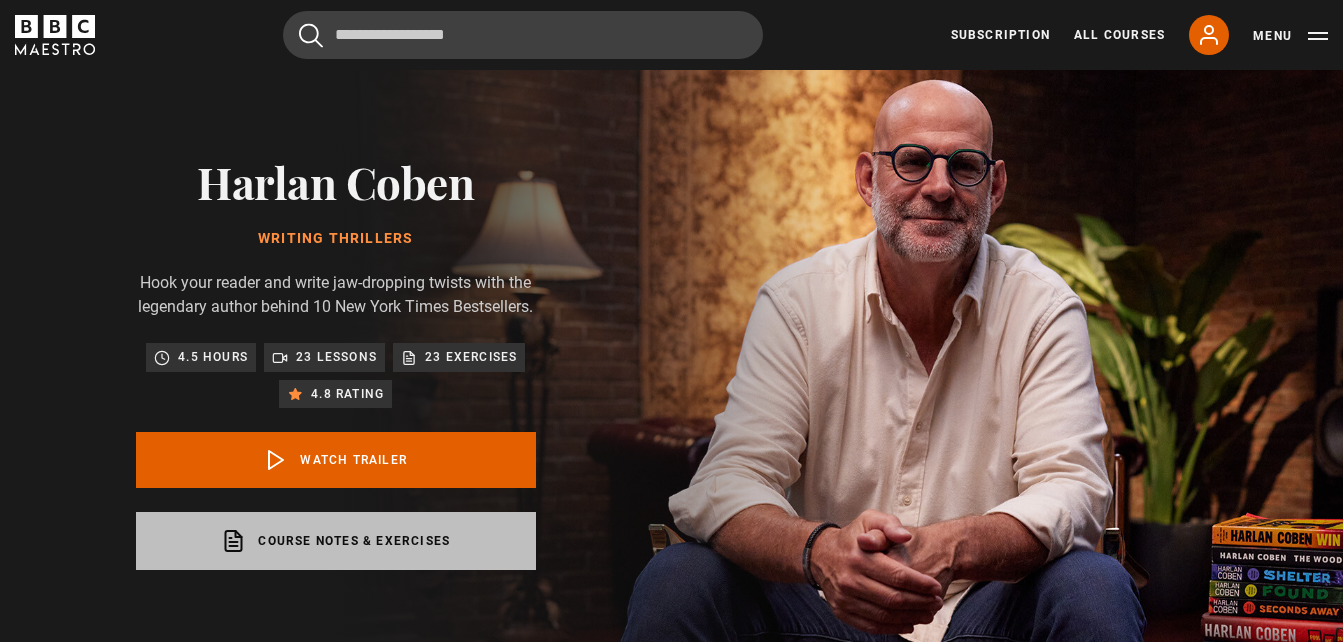 click on "Course notes & exercises
opens in a new tab" at bounding box center [336, 541] 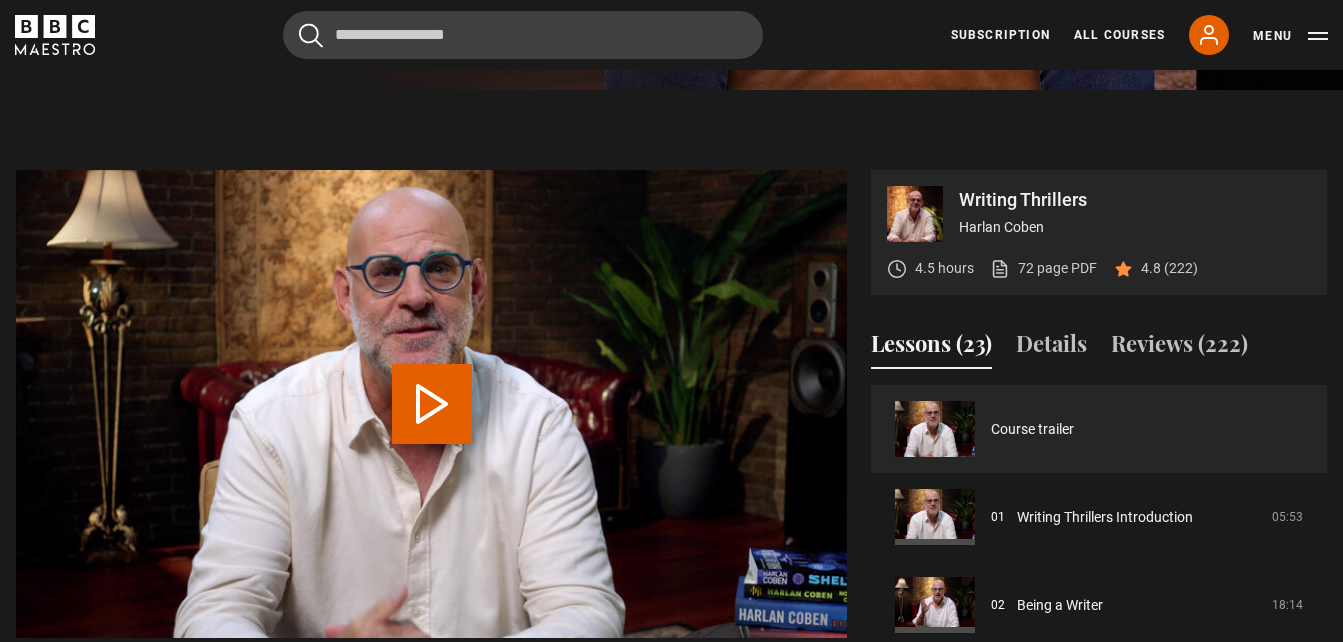 scroll, scrollTop: 733, scrollLeft: 0, axis: vertical 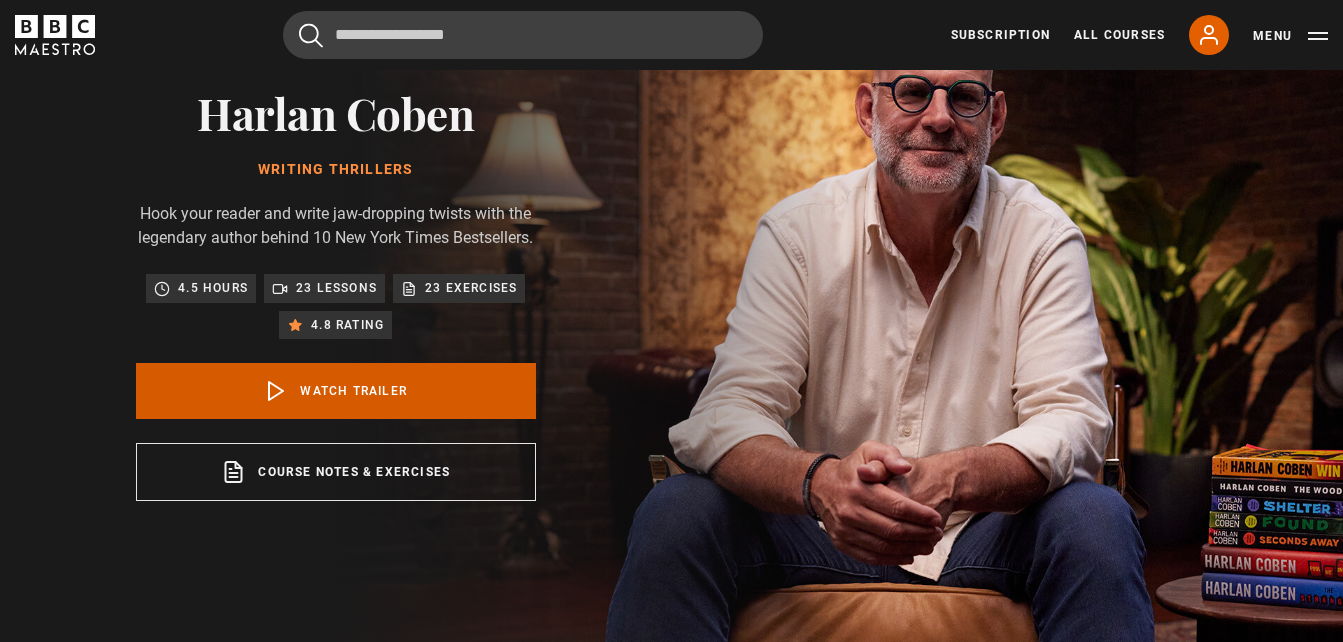 click on "Watch Trailer" at bounding box center [336, 391] 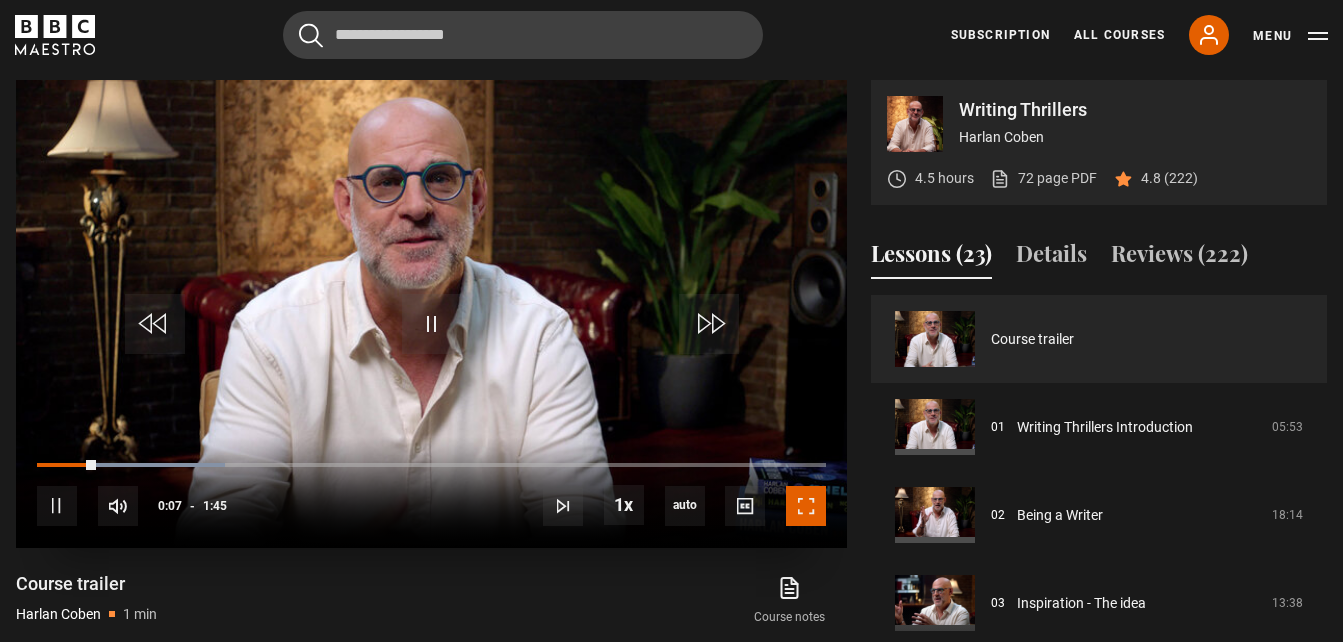 click at bounding box center (806, 506) 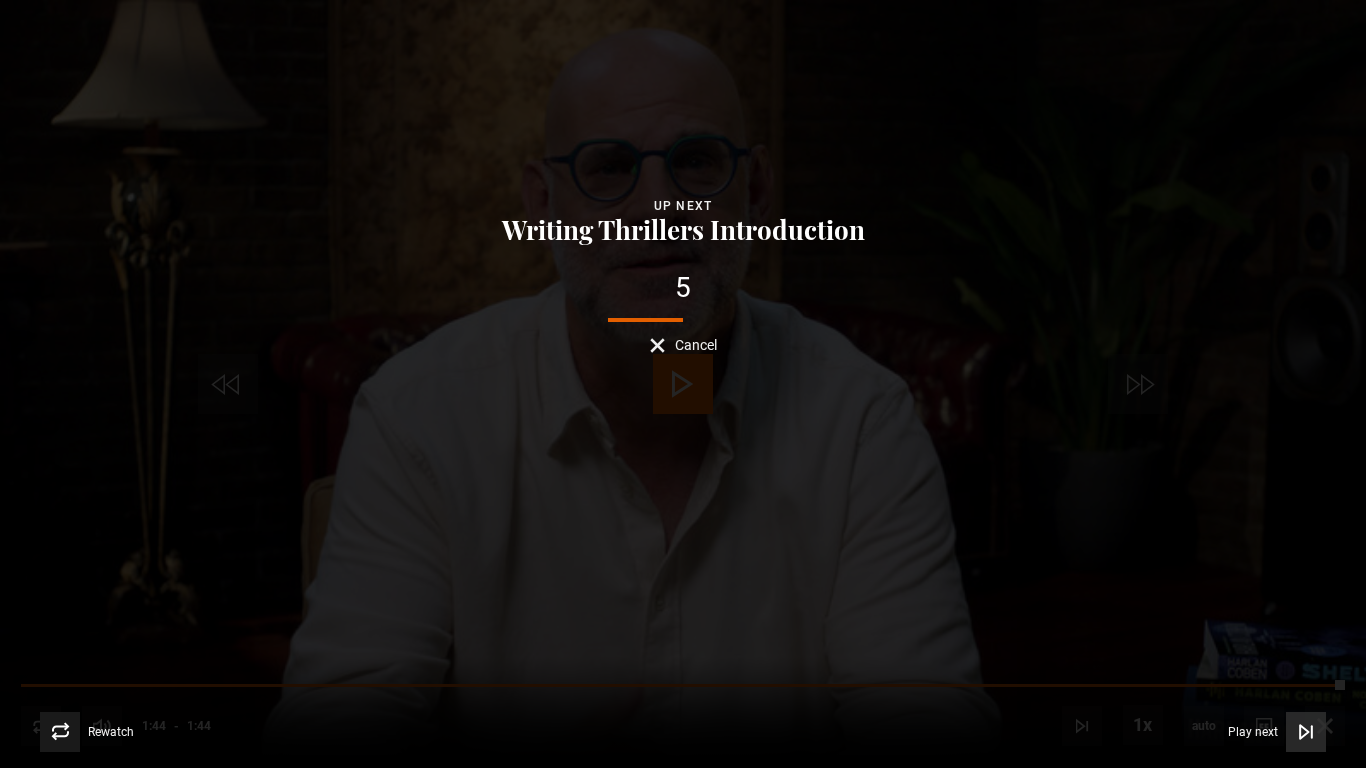 click on "Play next" at bounding box center (1253, 732) 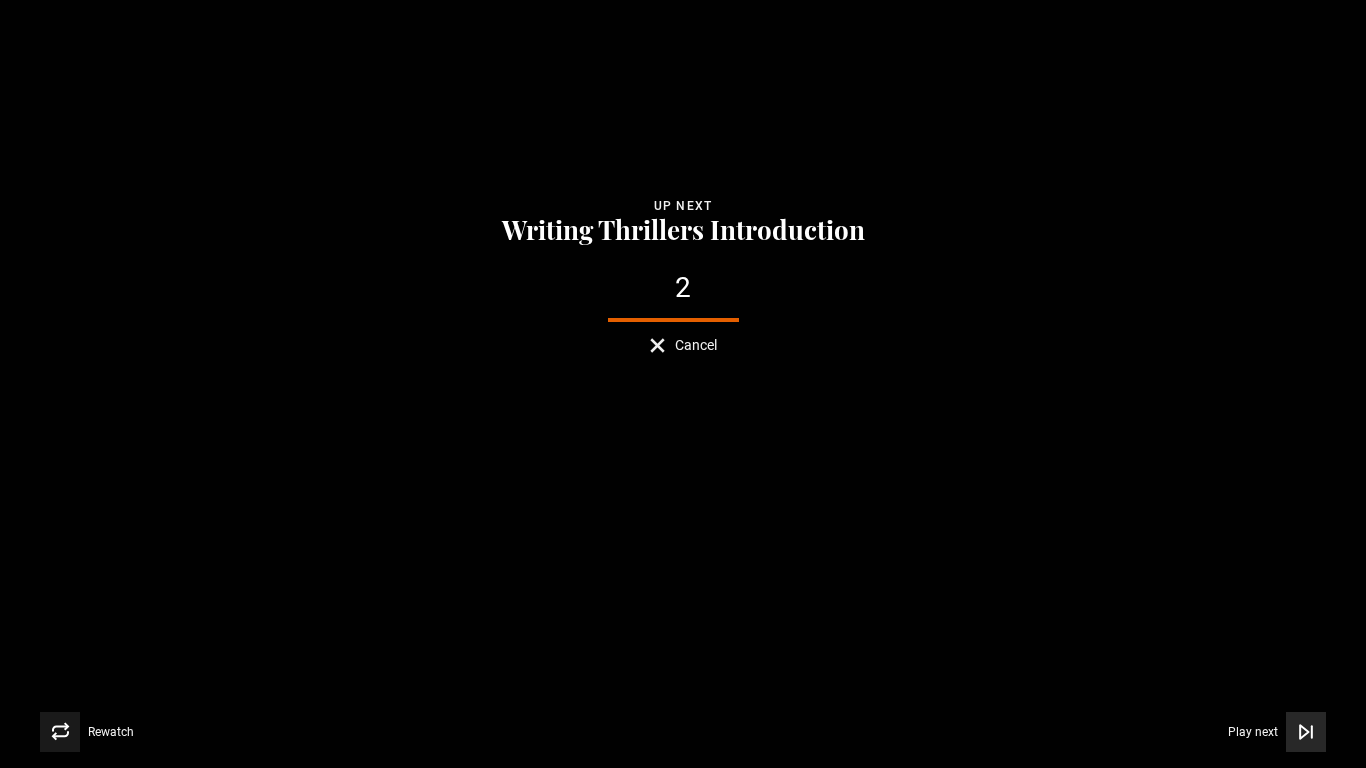 click 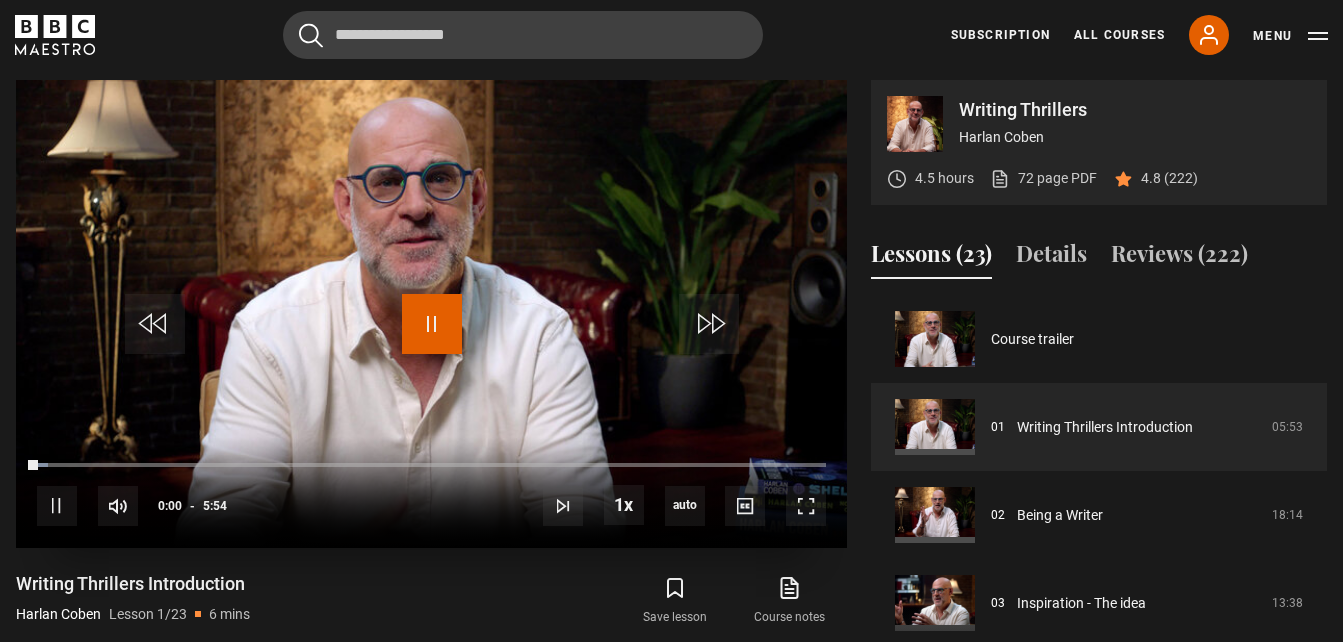 click at bounding box center (432, 324) 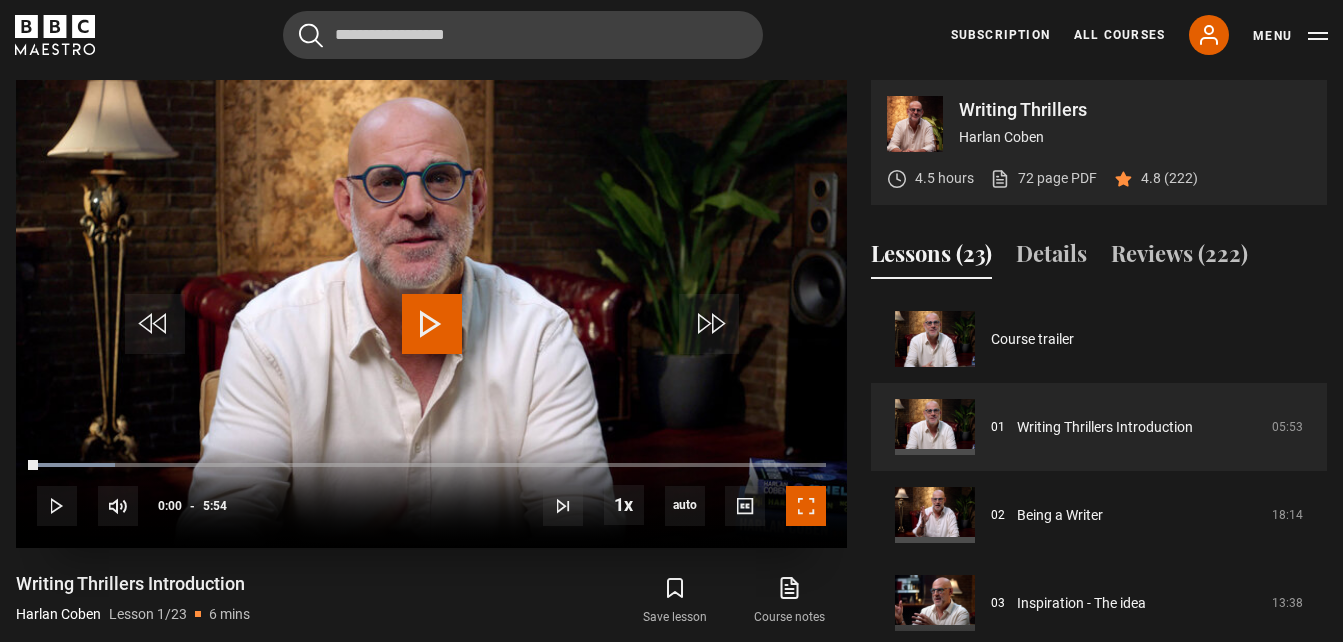 click at bounding box center [806, 506] 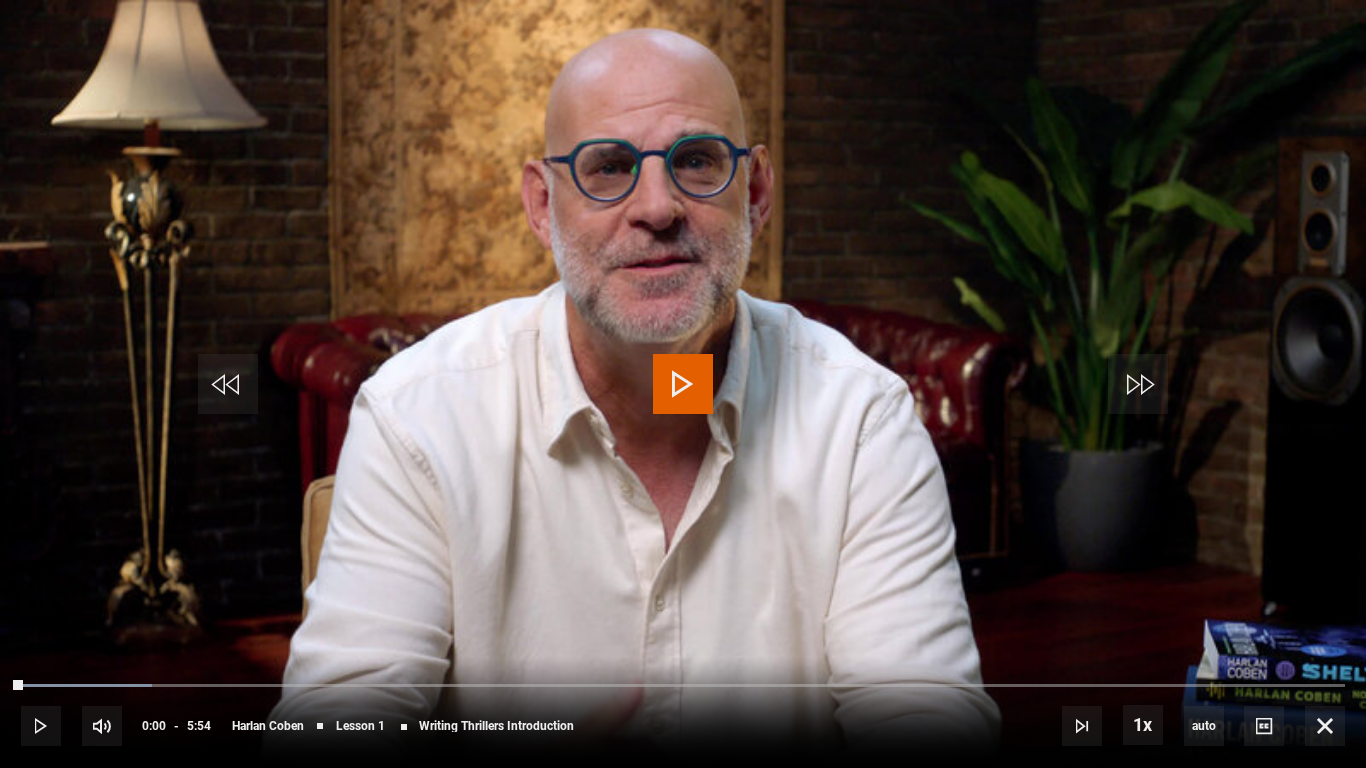 click at bounding box center (683, 384) 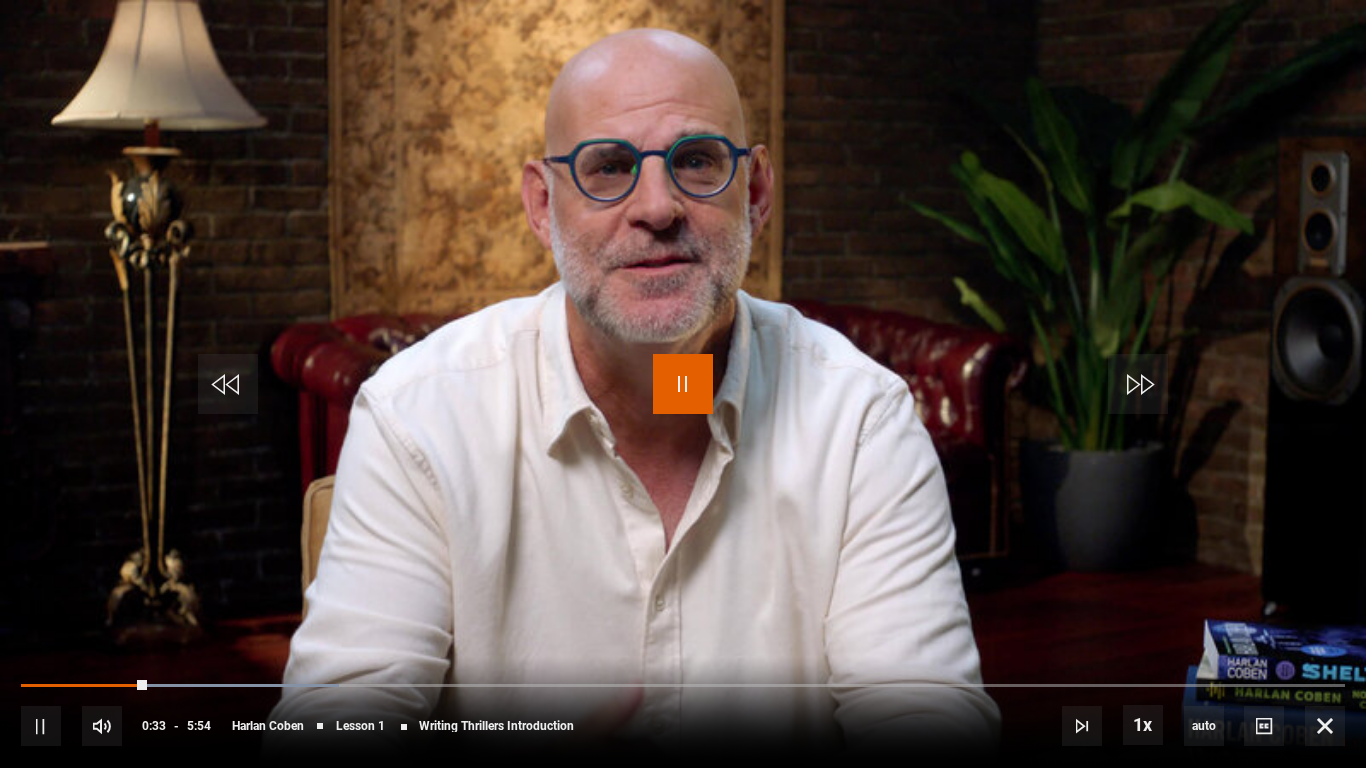 click at bounding box center (683, 384) 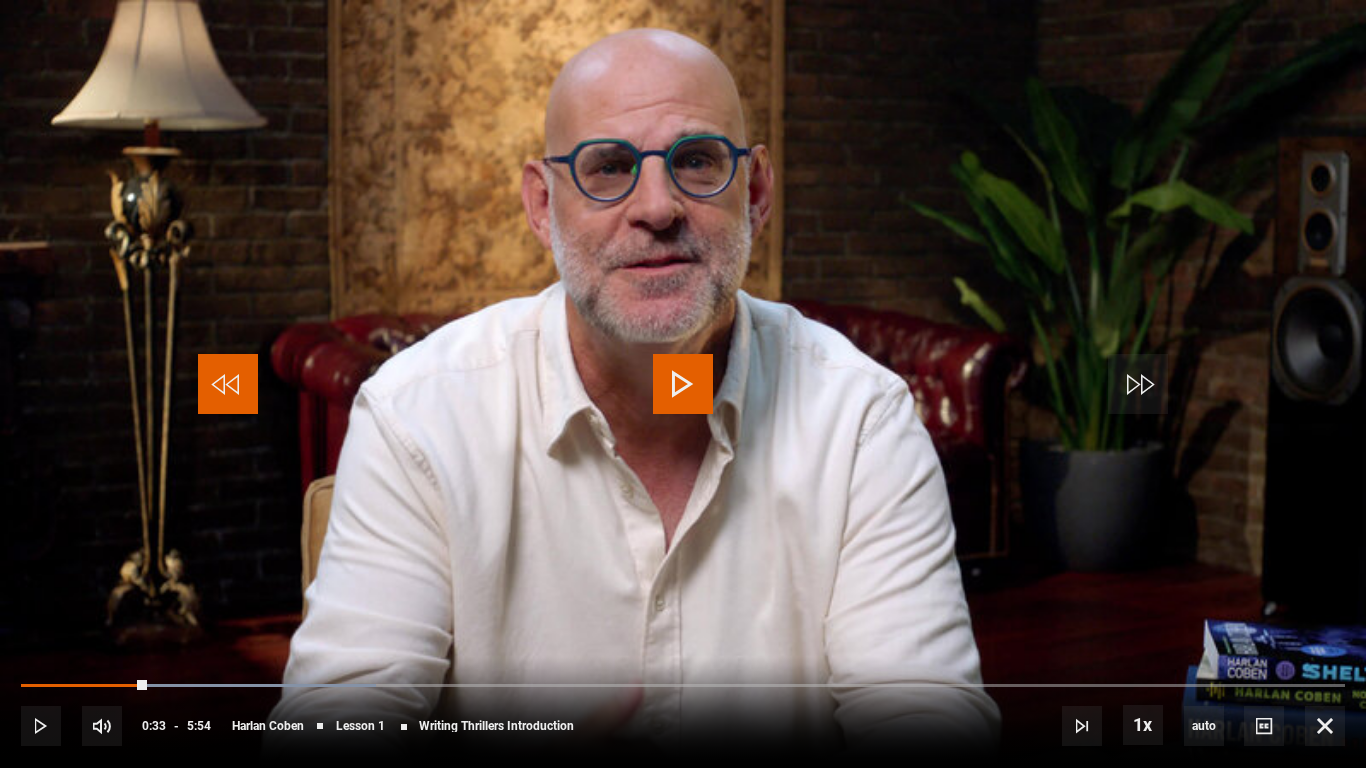 click at bounding box center (228, 384) 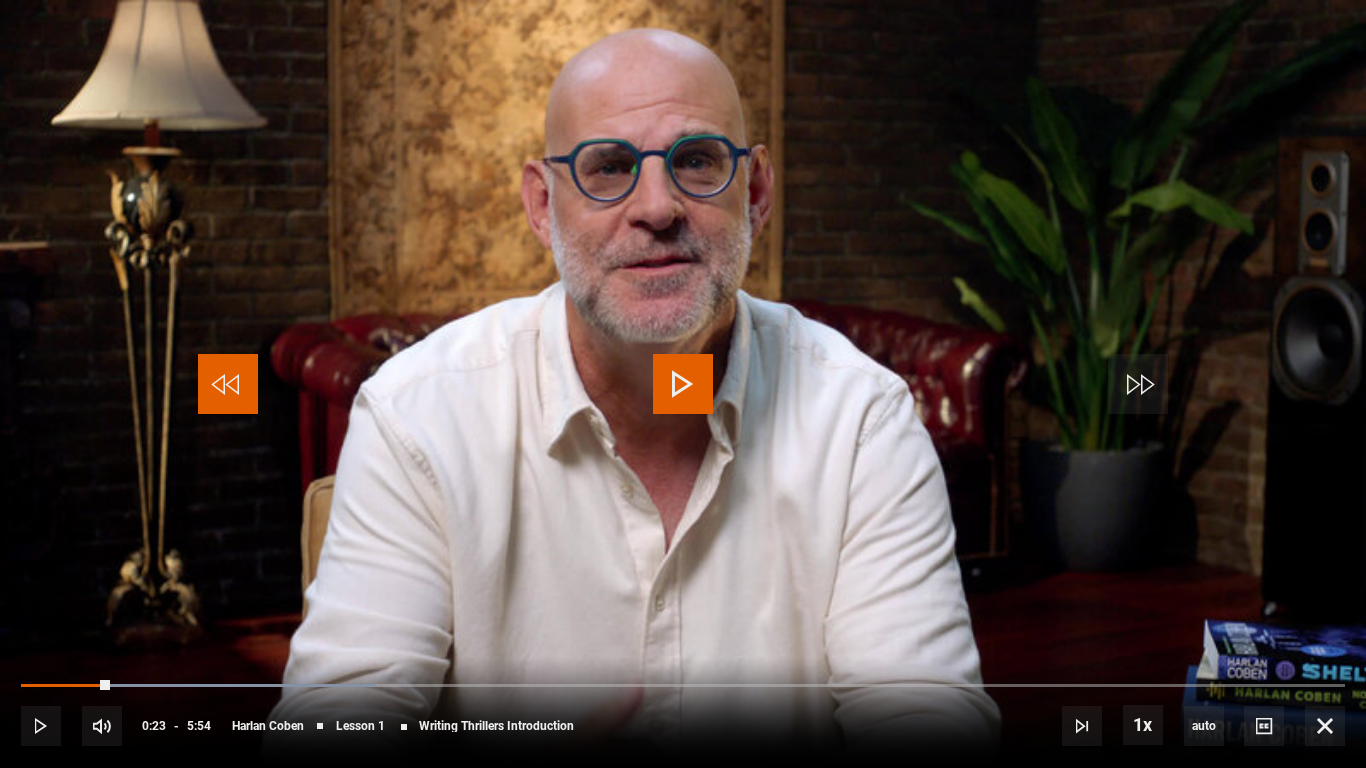 click at bounding box center (228, 384) 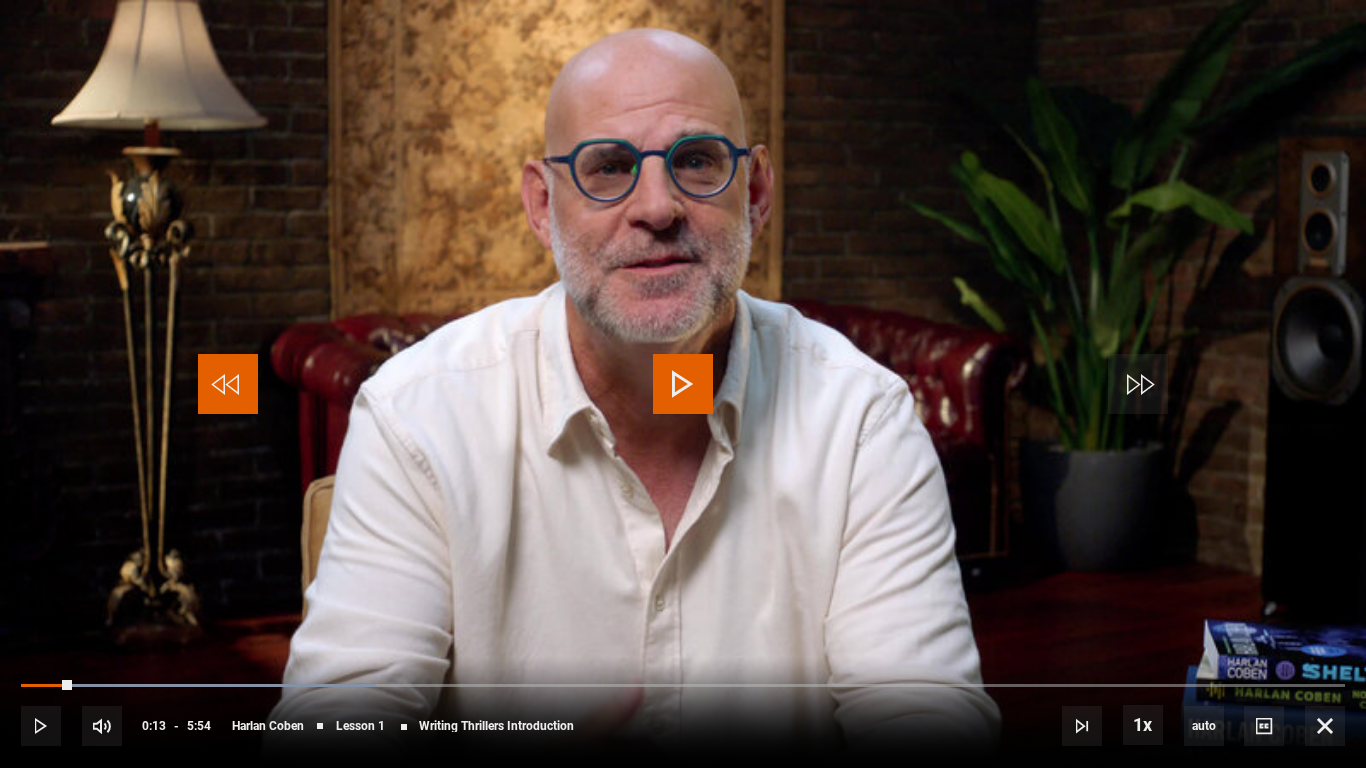 click at bounding box center (228, 384) 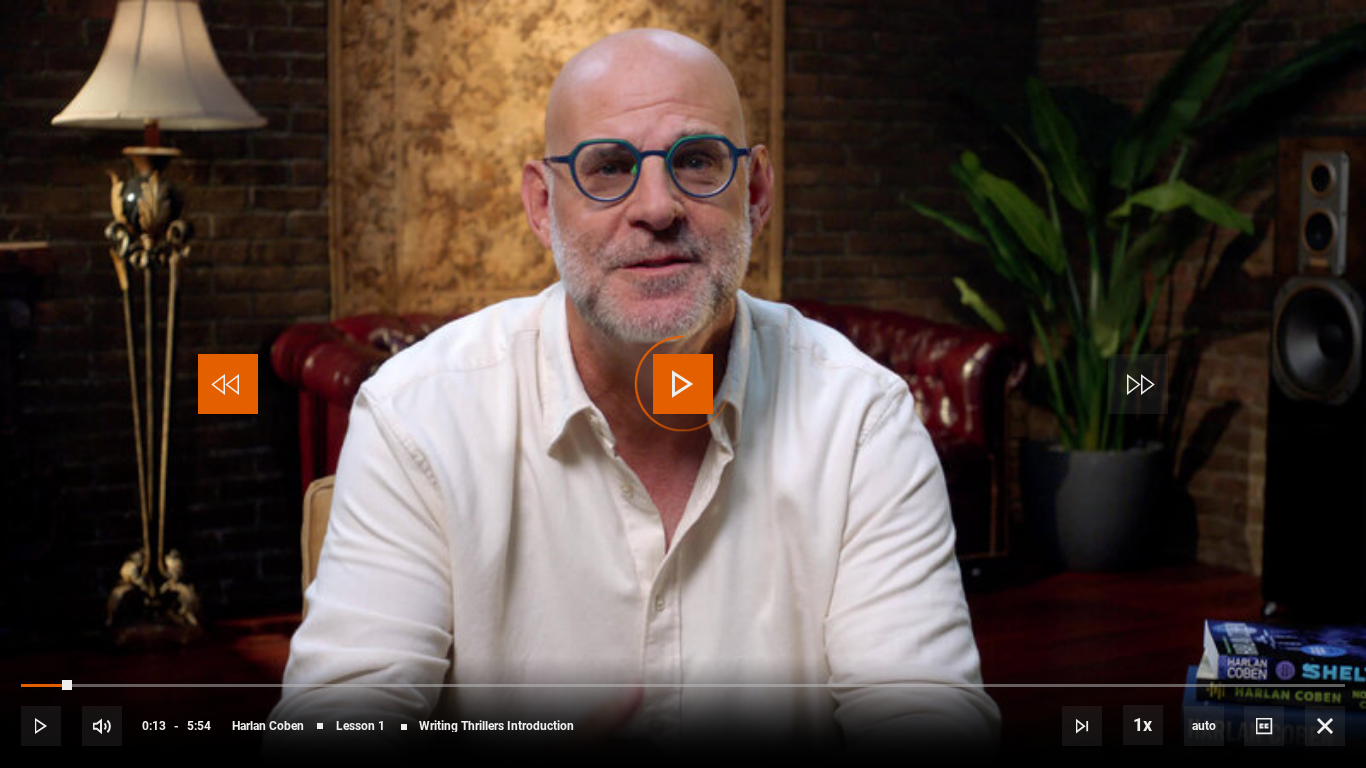 click at bounding box center (228, 384) 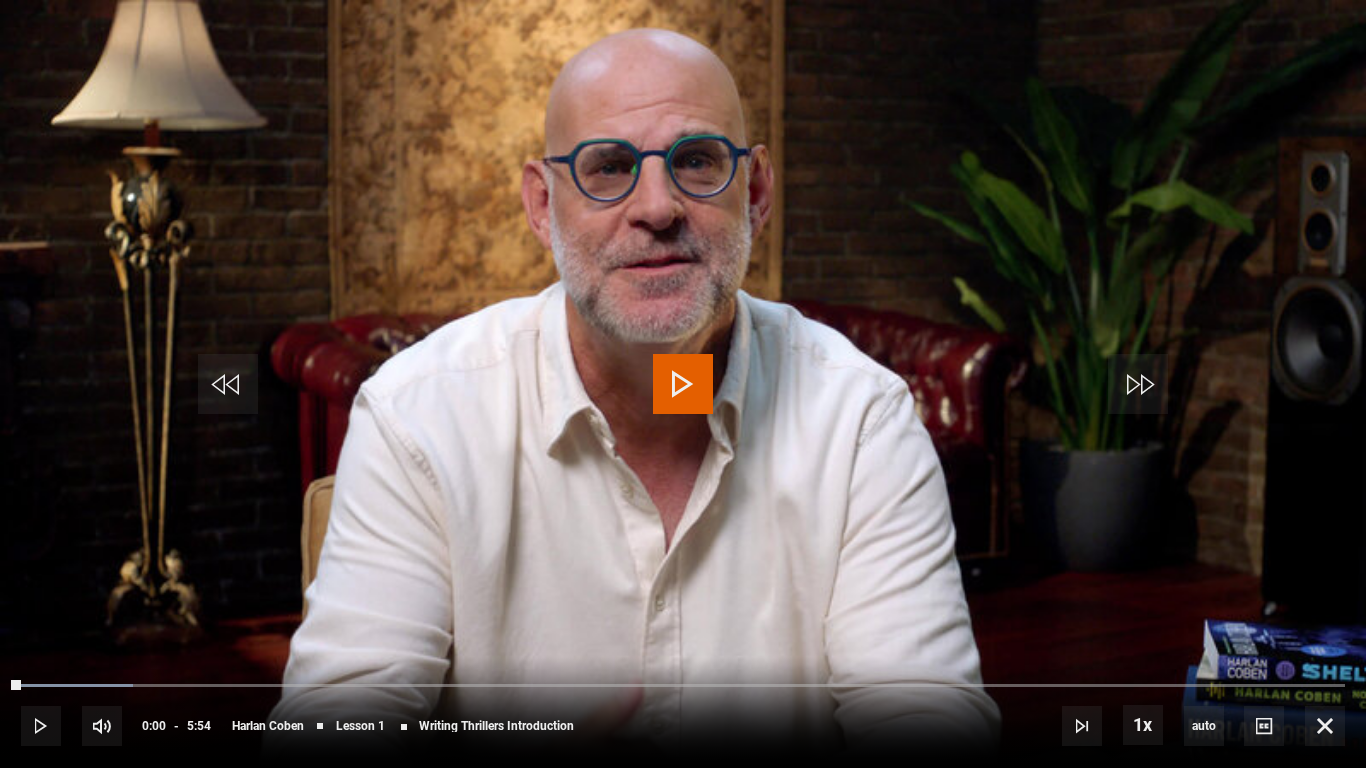 click at bounding box center (683, 384) 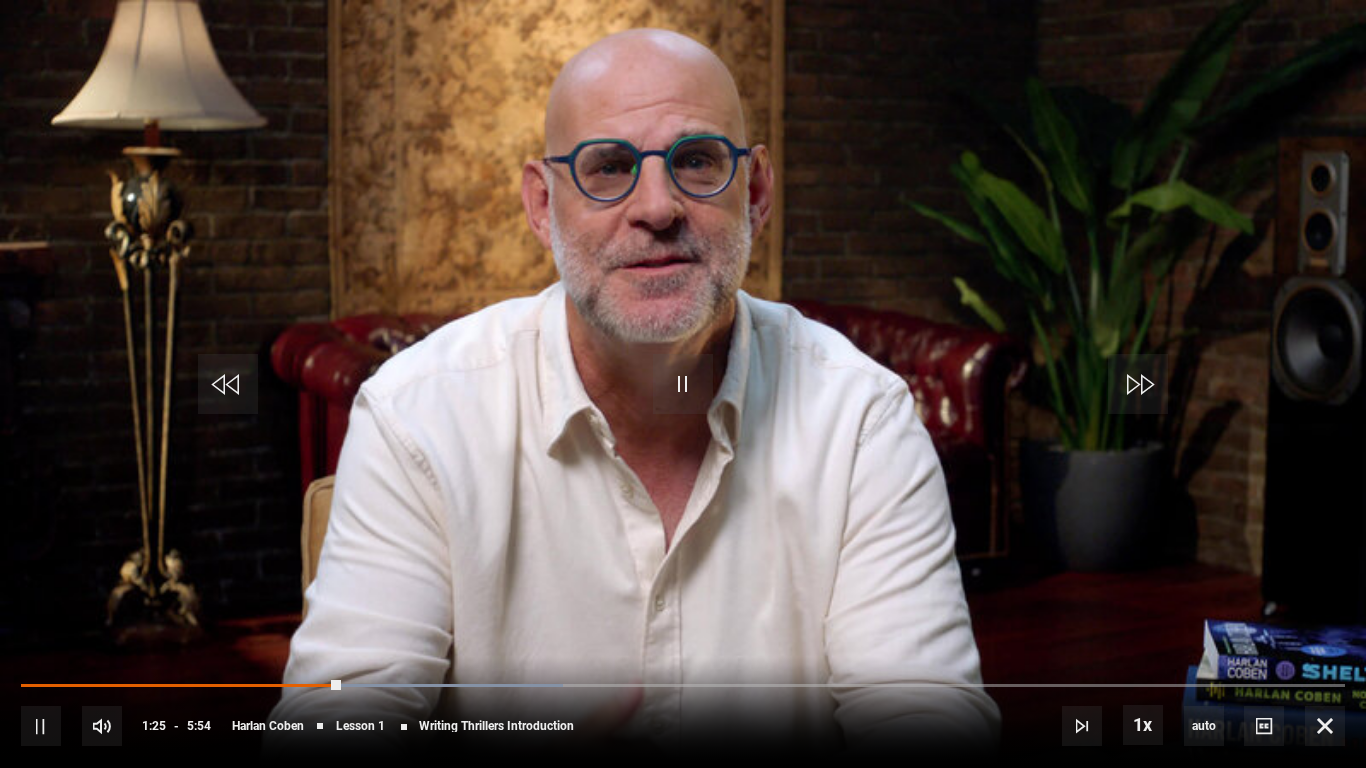 click at bounding box center [683, 384] 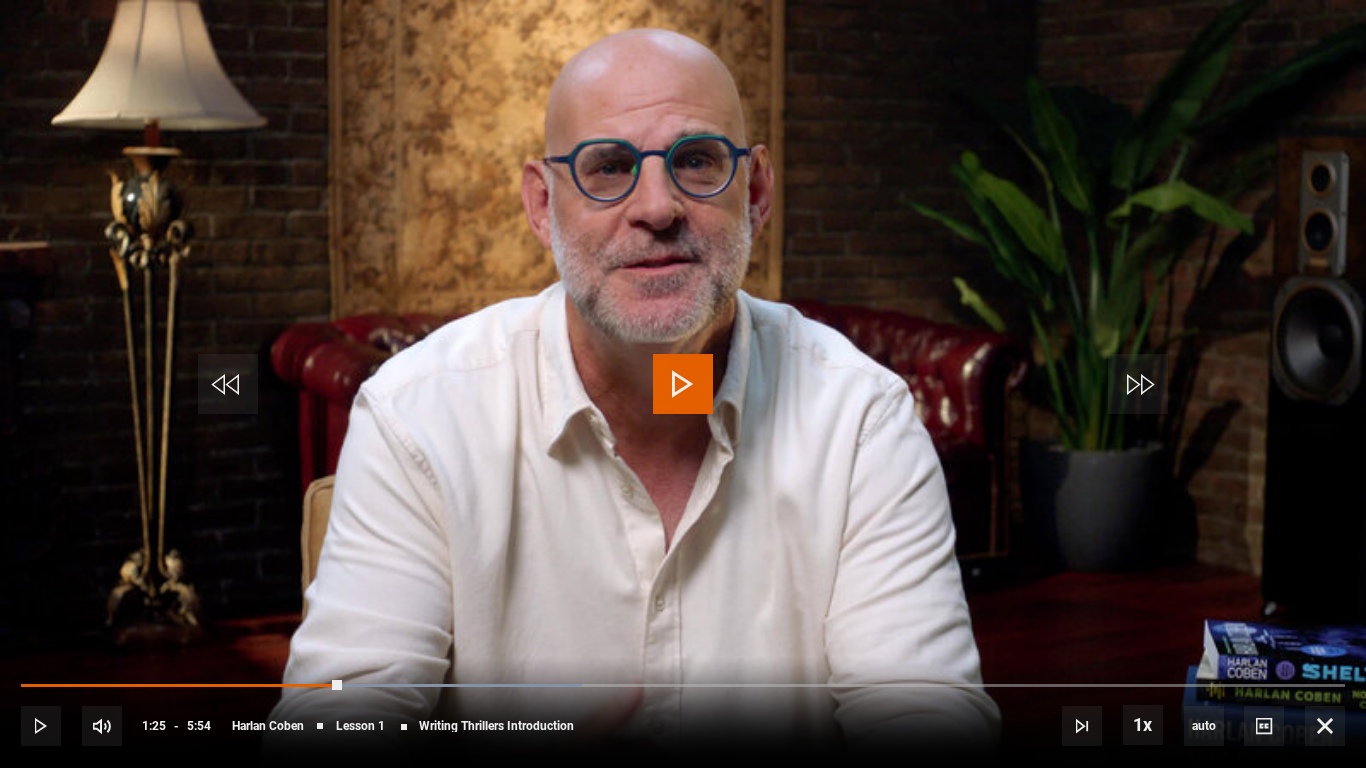 click at bounding box center (683, 384) 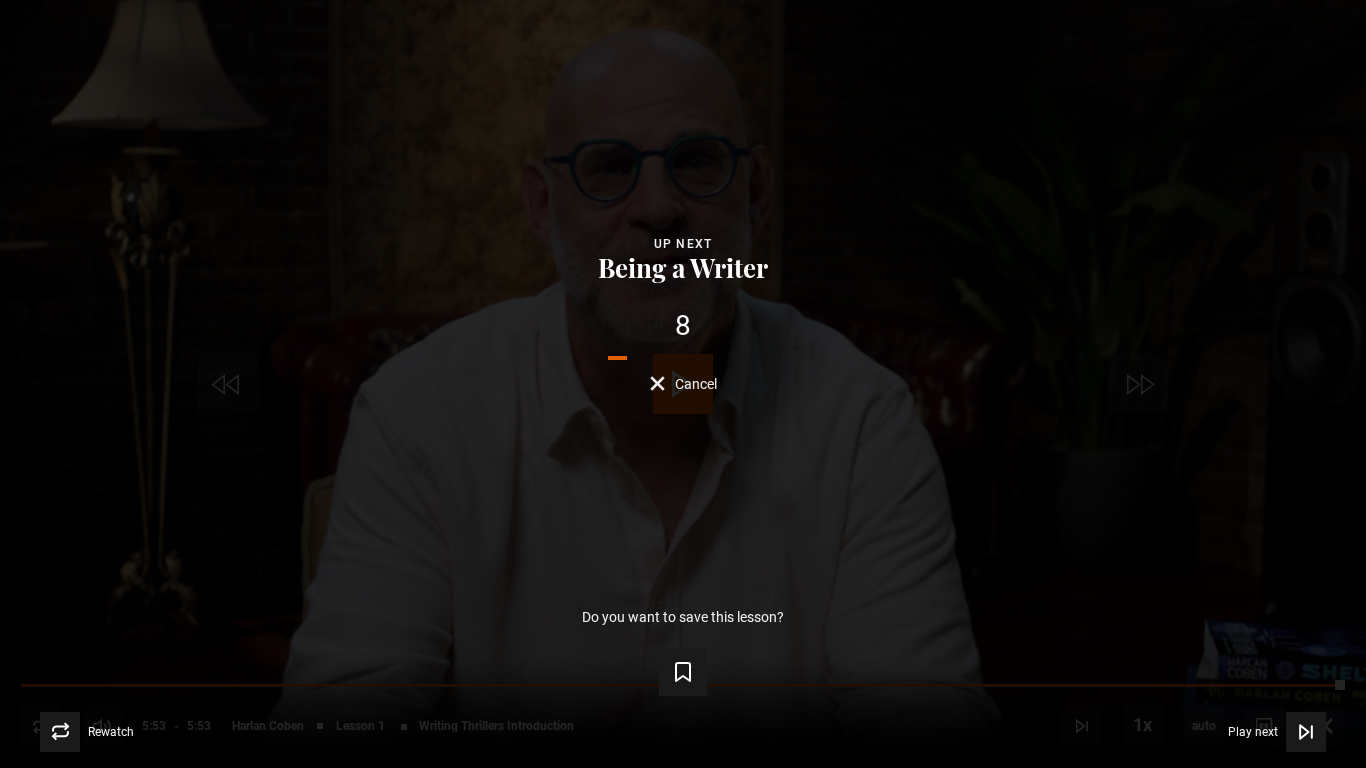 click on "Cancel" at bounding box center (696, 384) 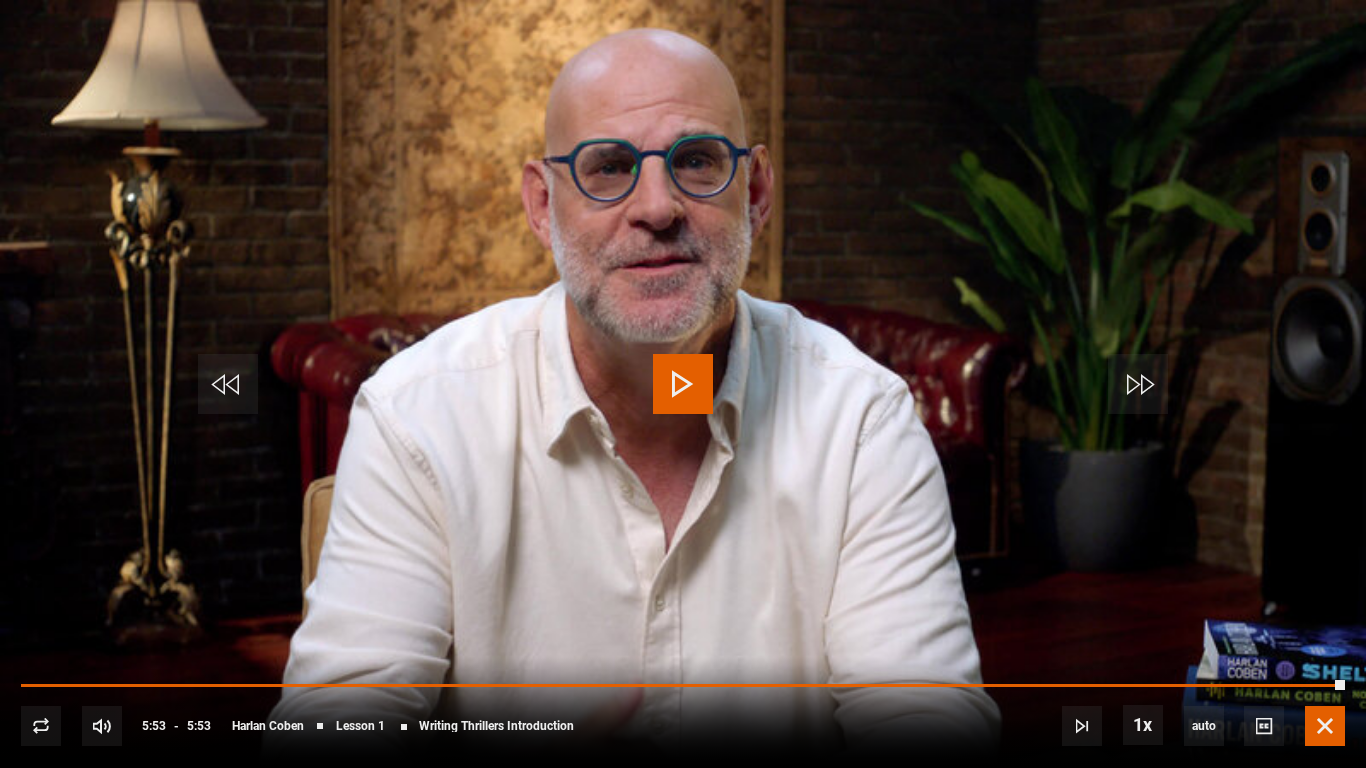 click at bounding box center (1325, 726) 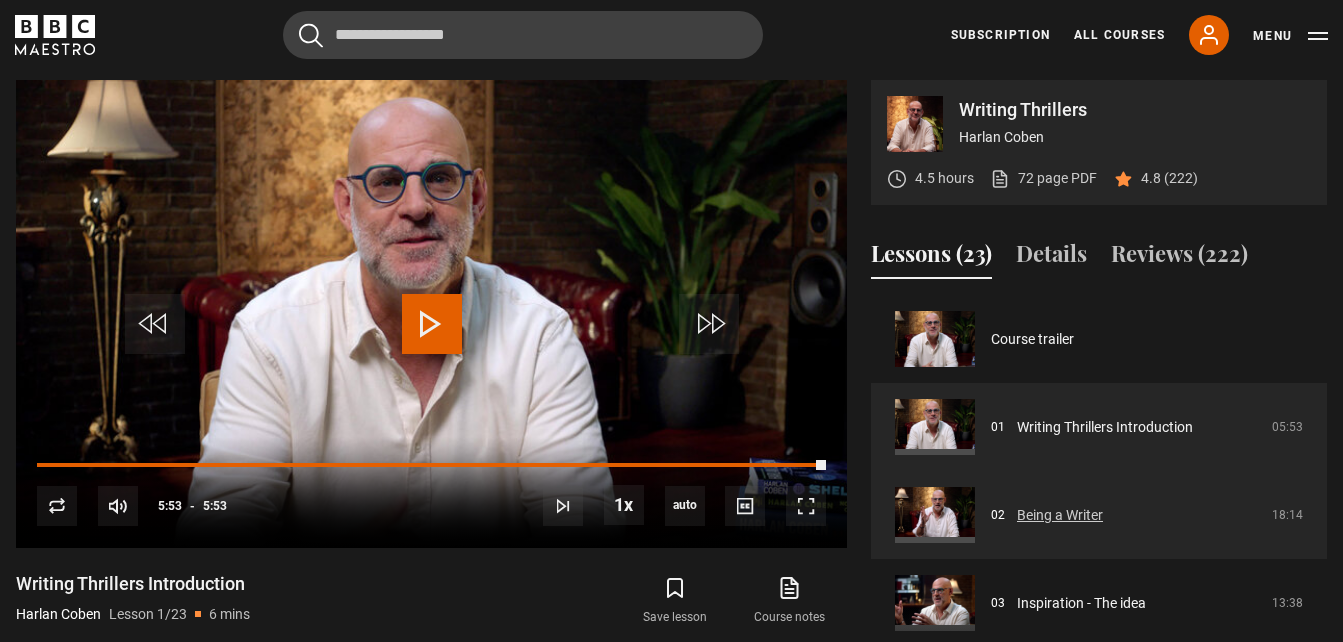 click on "Being a Writer" at bounding box center [1060, 515] 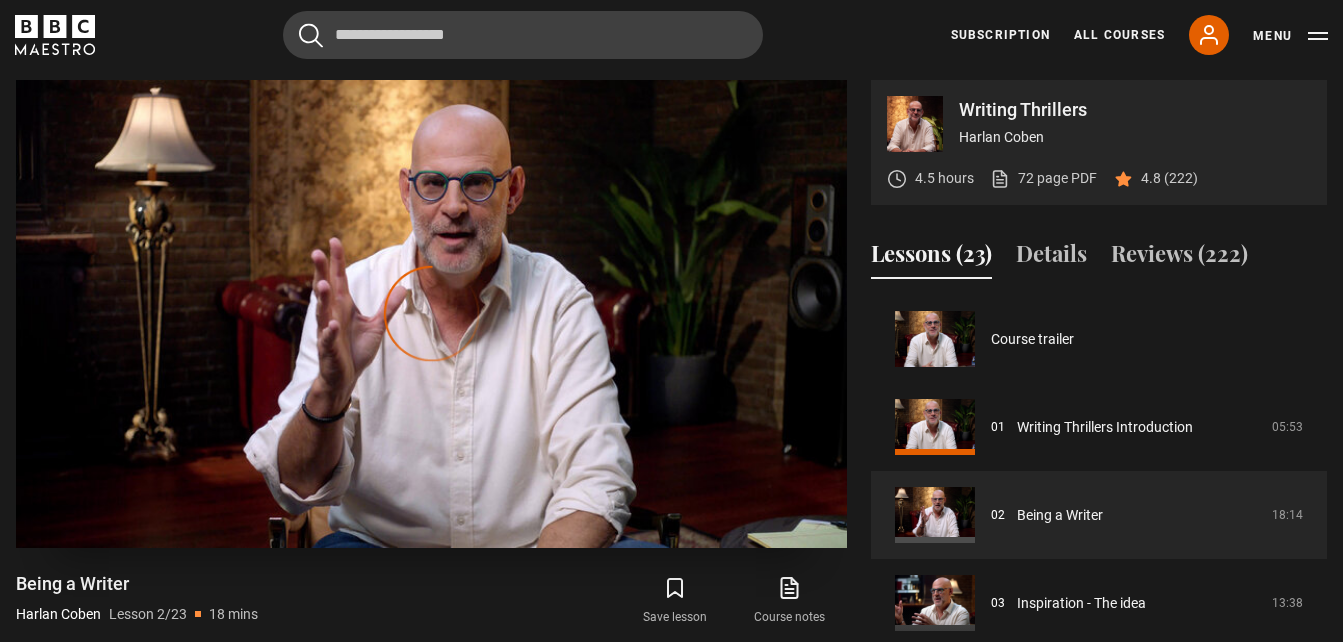 scroll, scrollTop: 804, scrollLeft: 0, axis: vertical 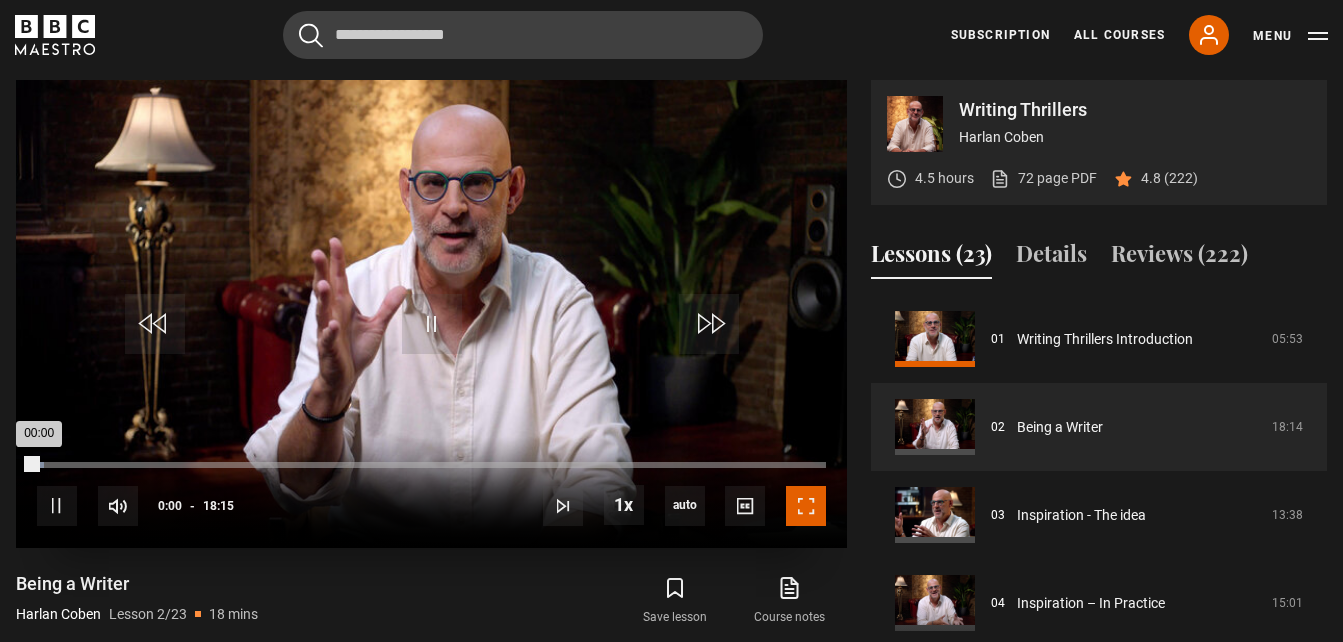 drag, startPoint x: 805, startPoint y: 500, endPoint x: 809, endPoint y: 574, distance: 74.10803 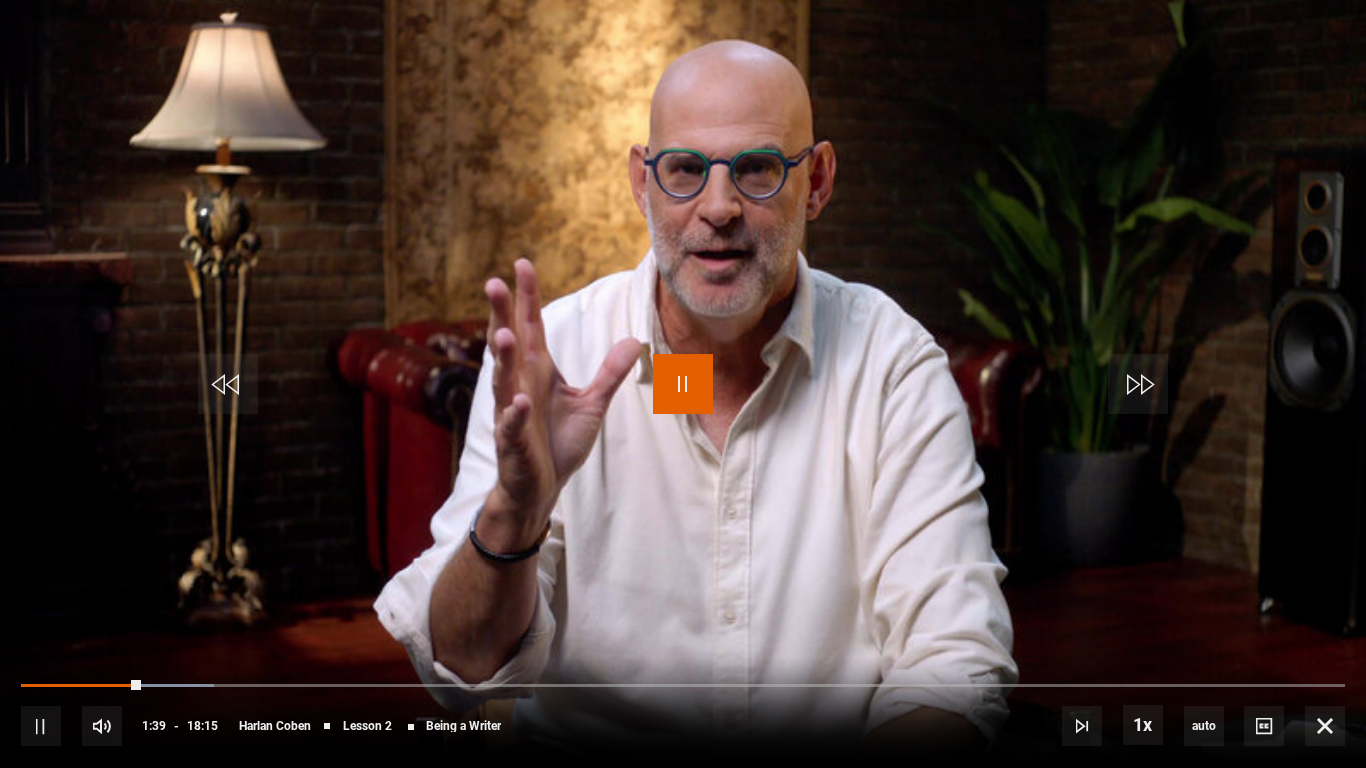 click at bounding box center [683, 384] 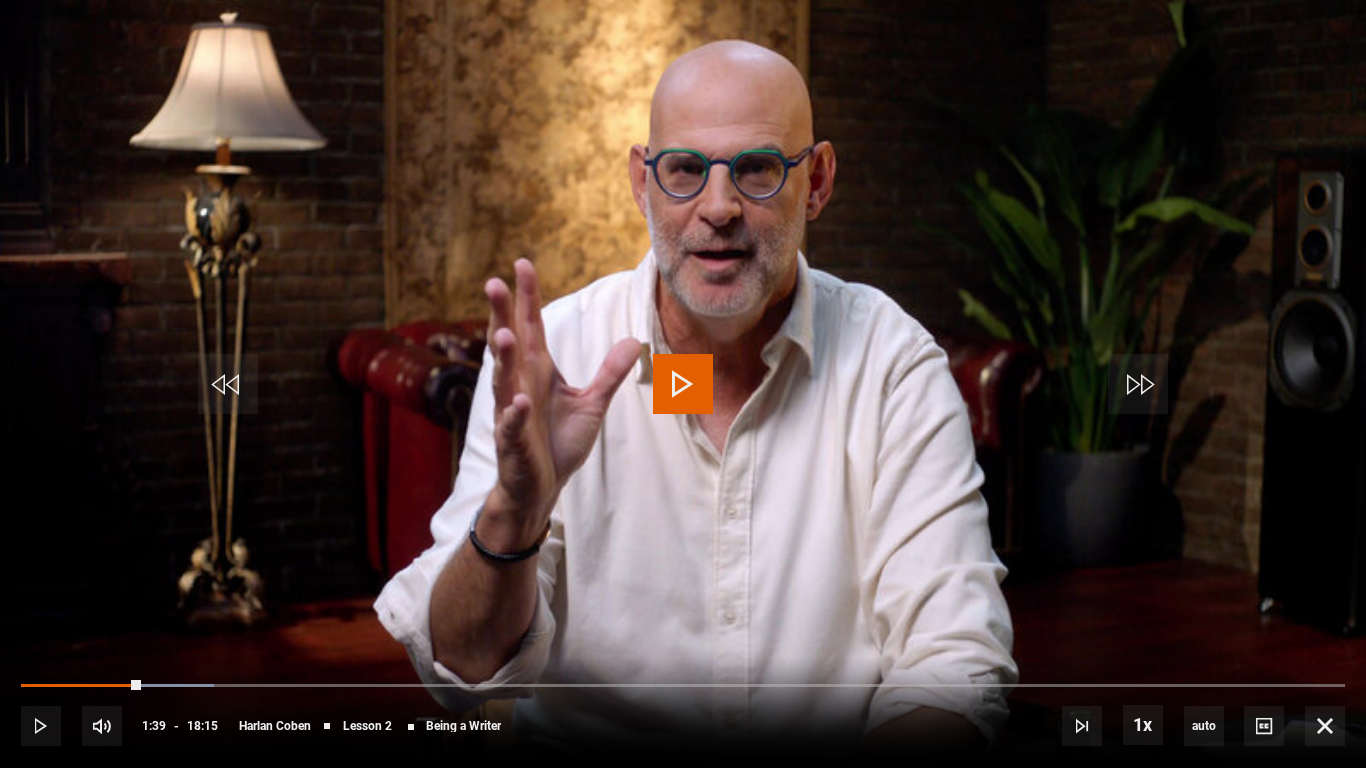 click at bounding box center (683, 384) 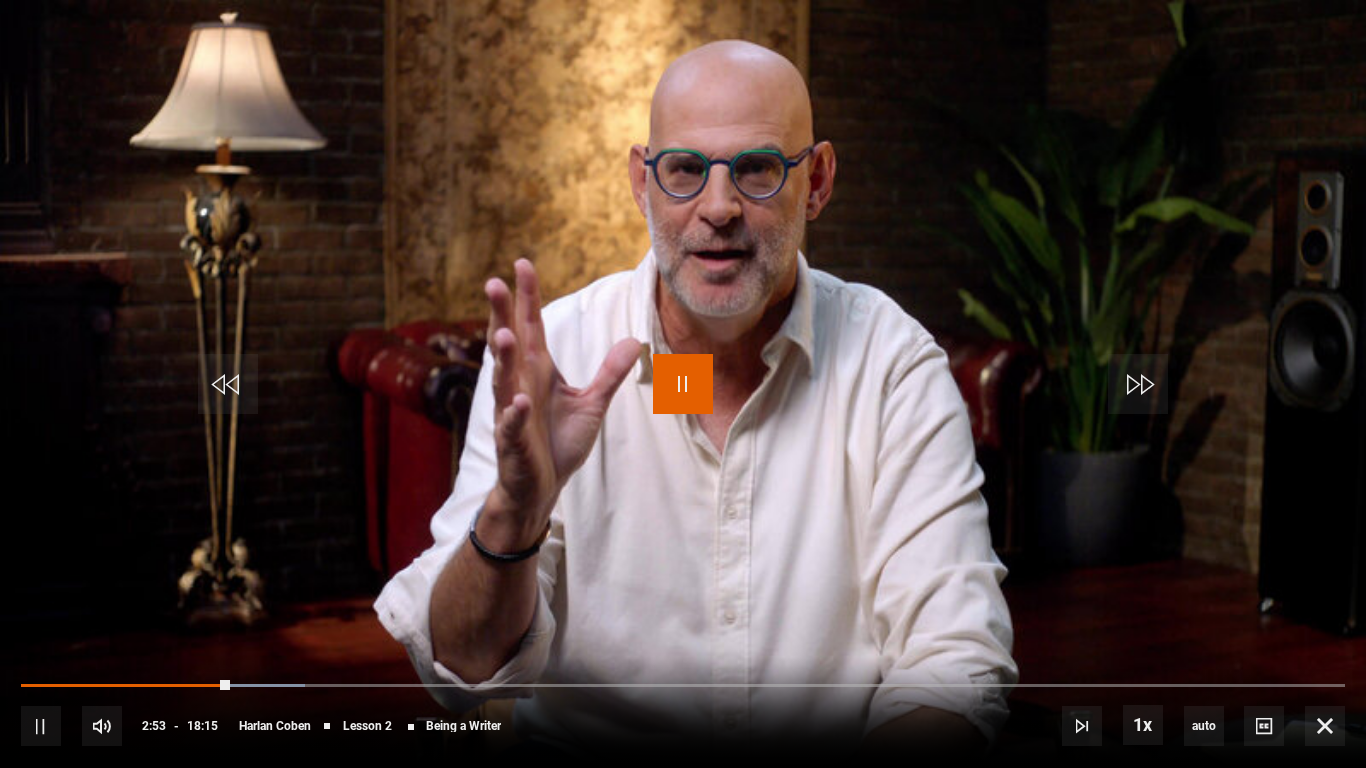 click at bounding box center (683, 384) 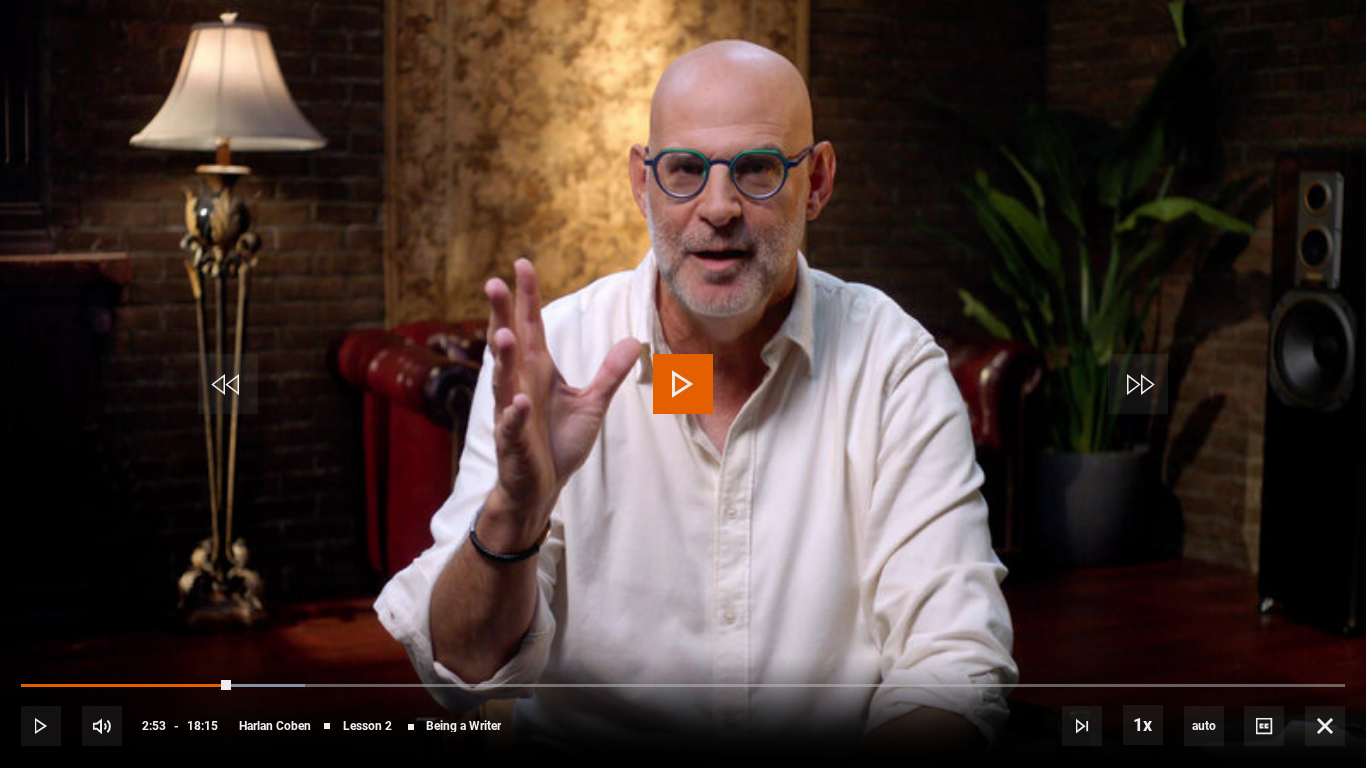 click at bounding box center [683, 384] 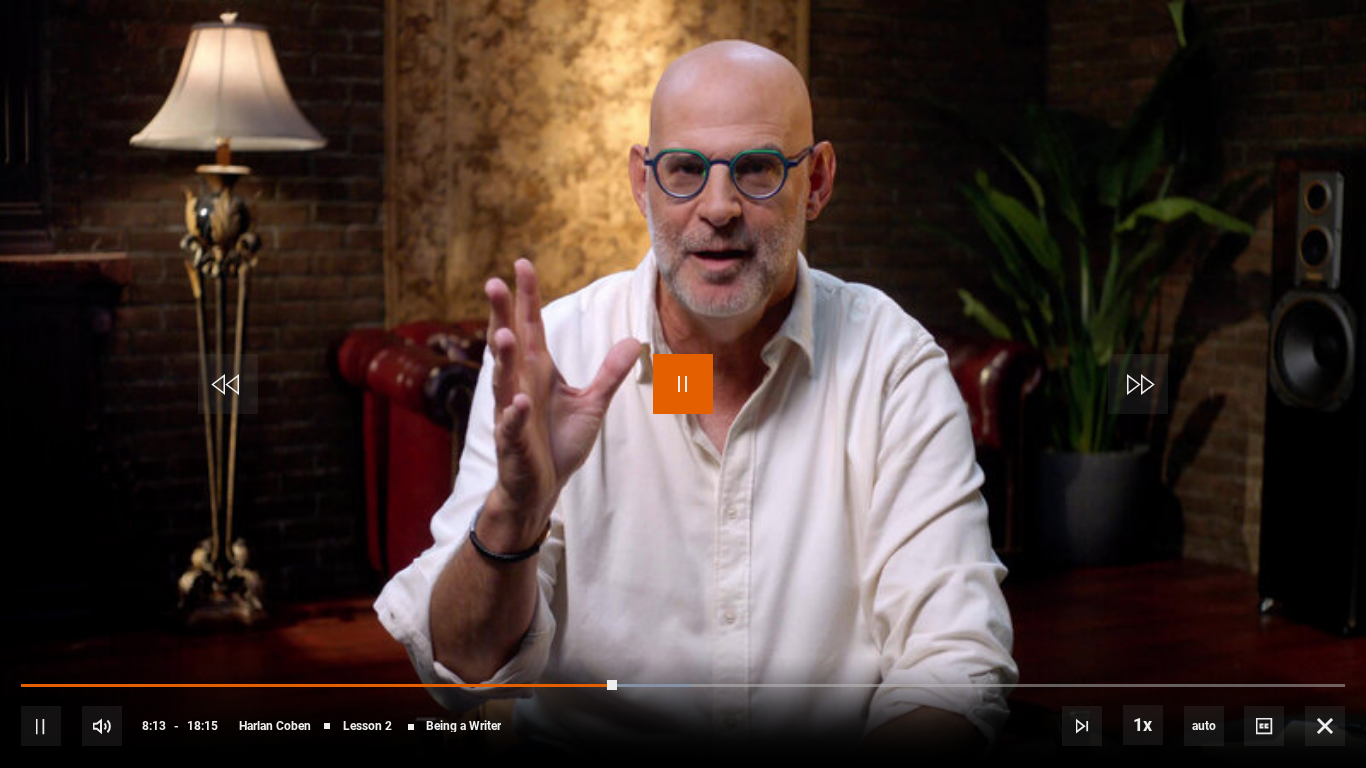 click at bounding box center (683, 384) 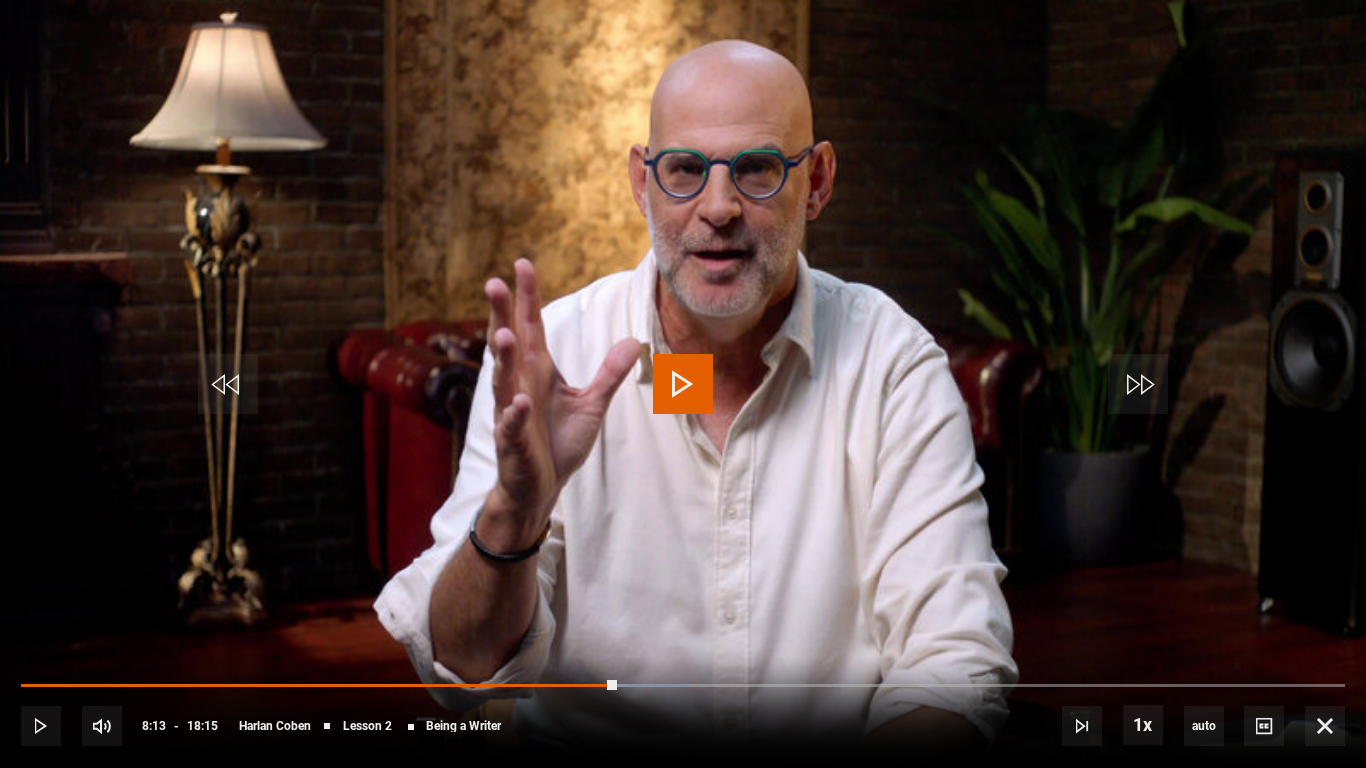 click at bounding box center (683, 384) 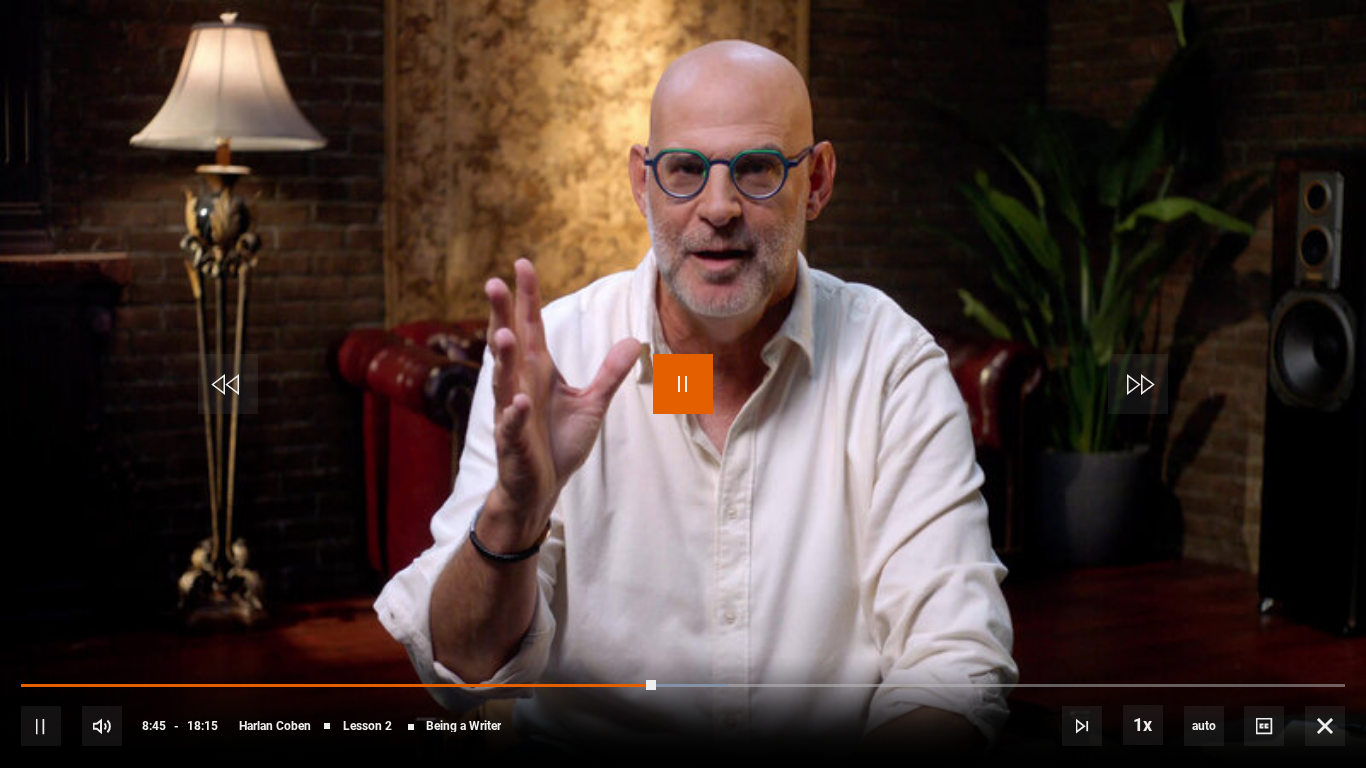 click at bounding box center (683, 384) 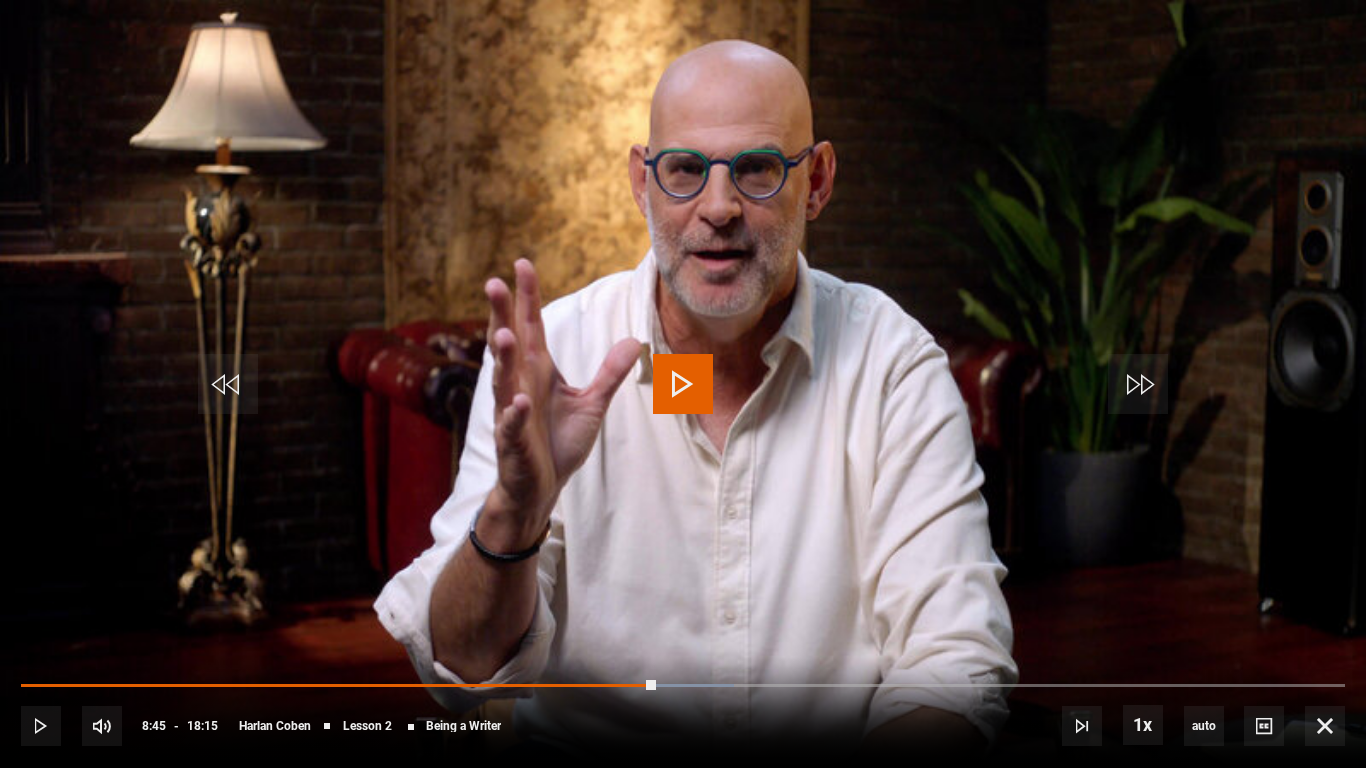 click at bounding box center (683, 384) 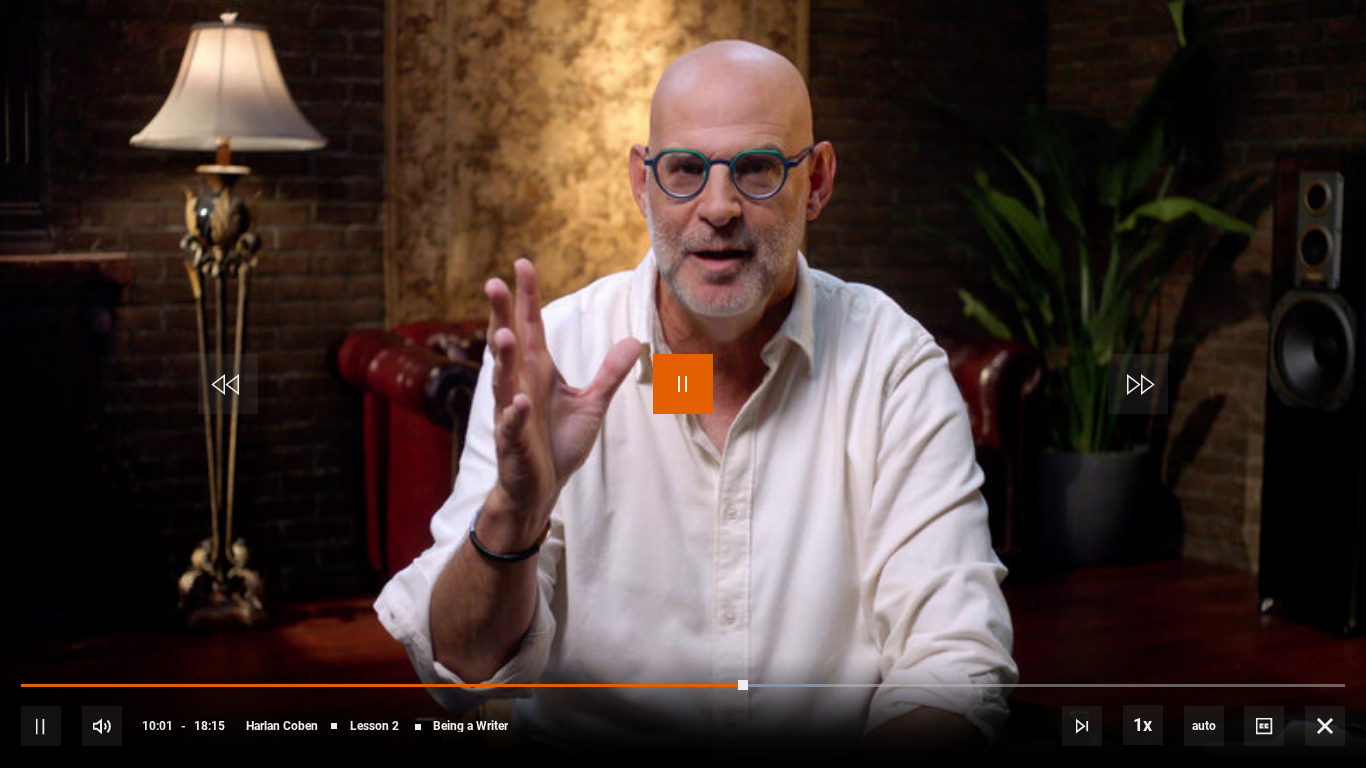 click at bounding box center [683, 384] 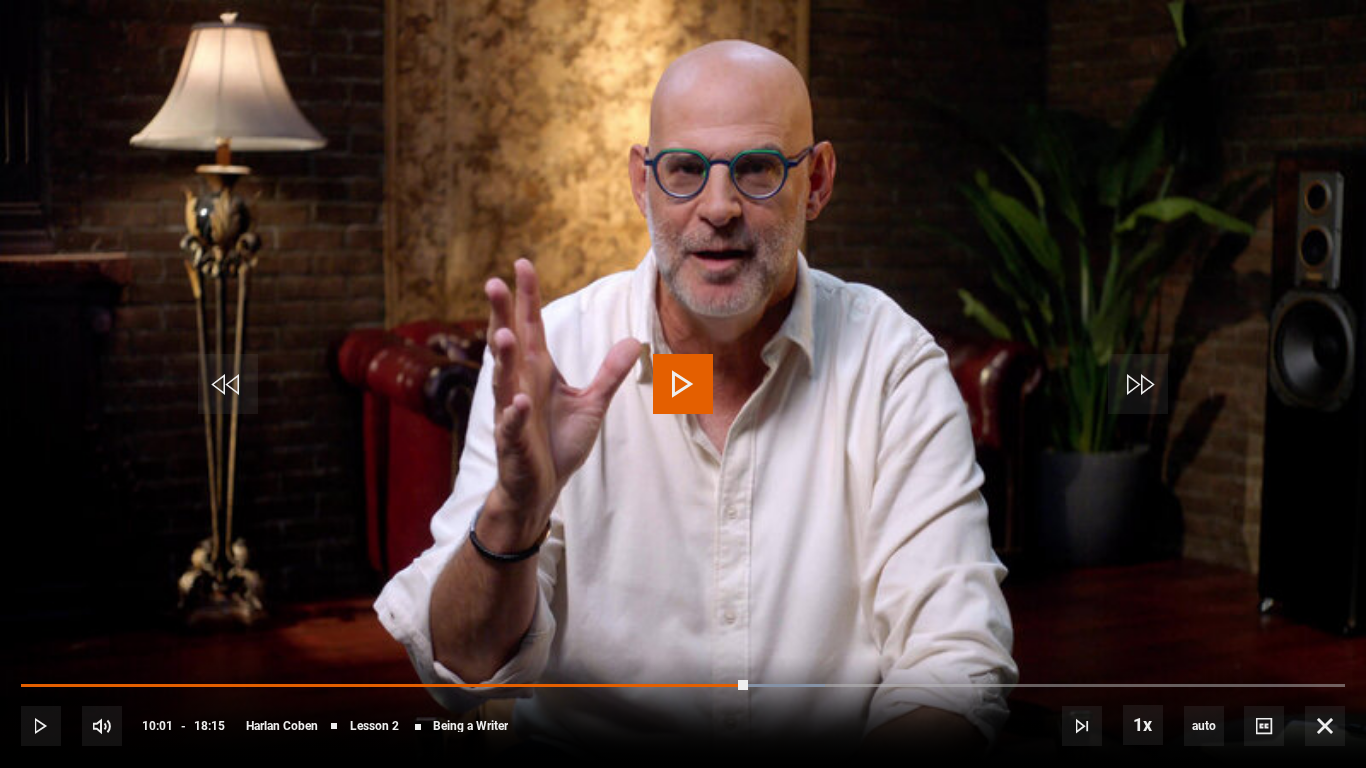 click at bounding box center [683, 384] 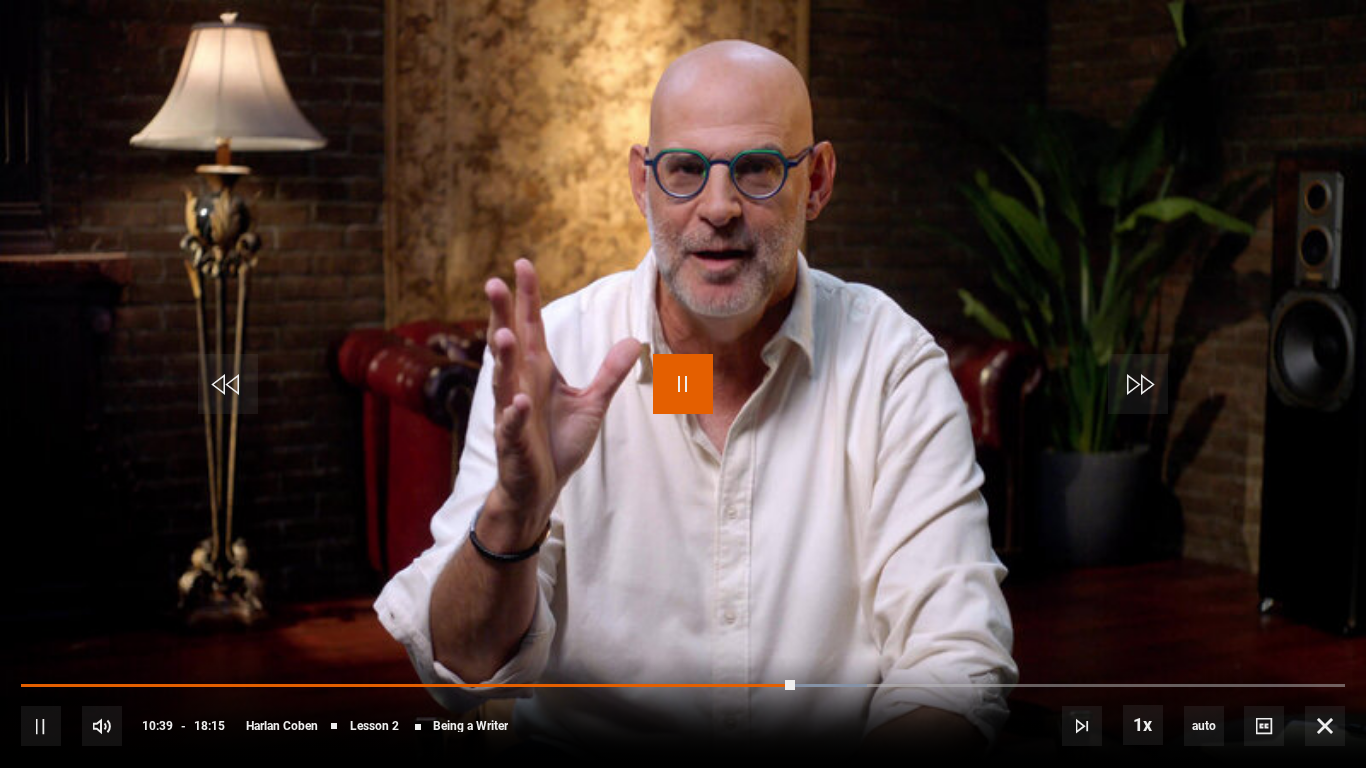 click at bounding box center [683, 384] 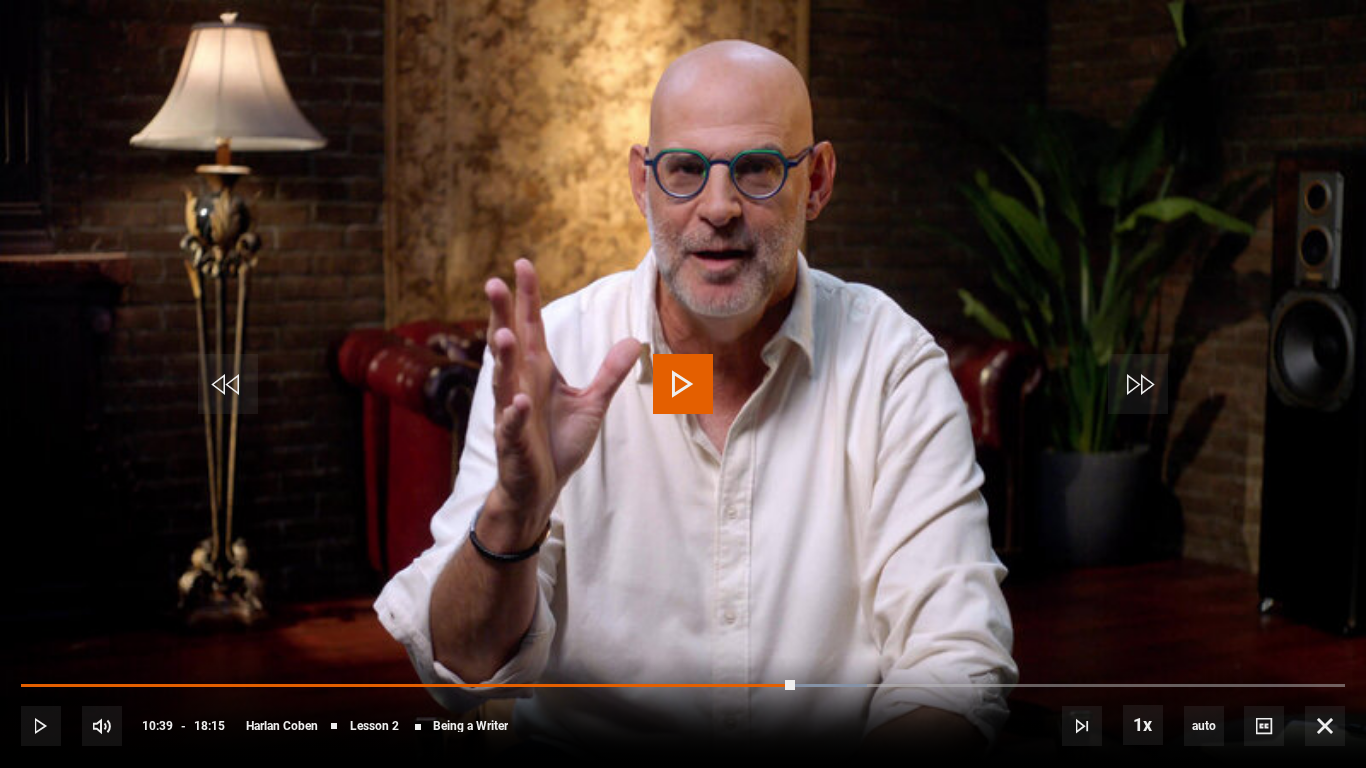 click at bounding box center (683, 384) 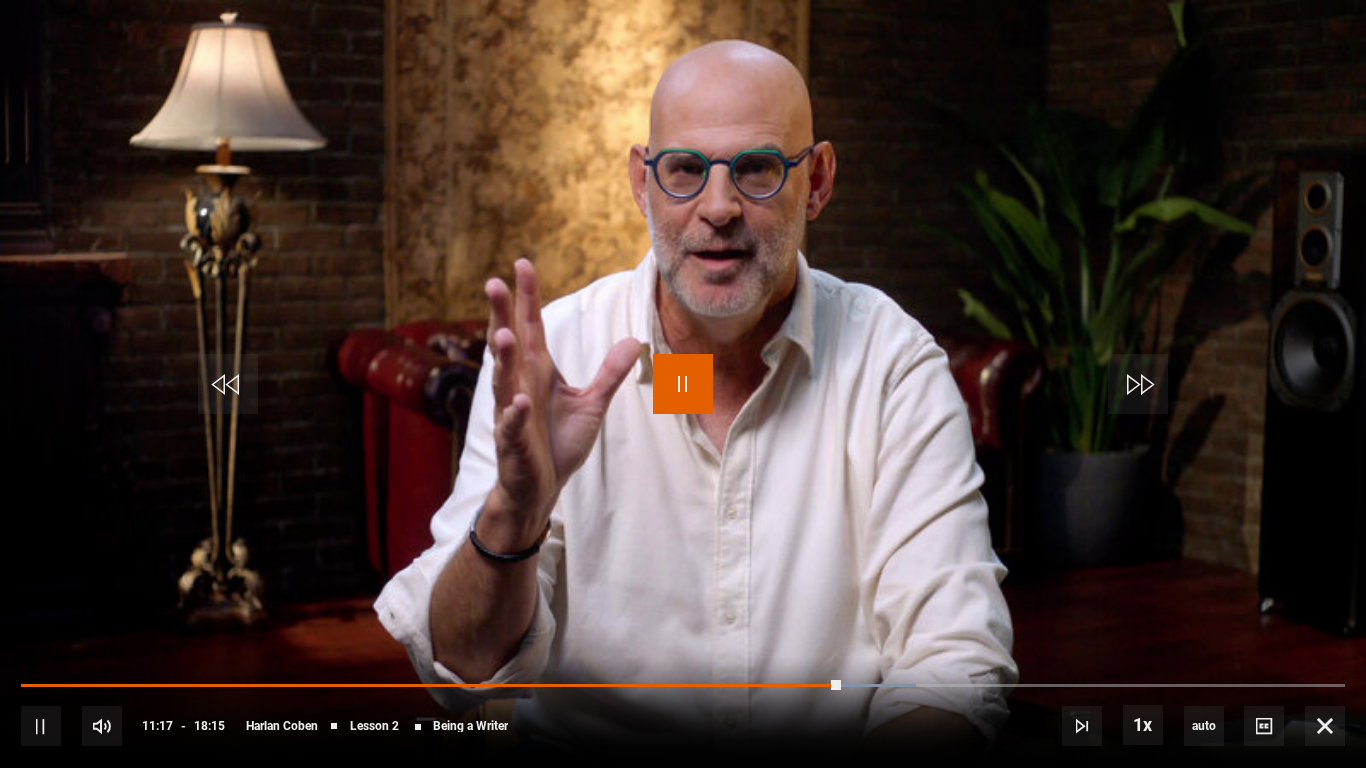 click at bounding box center [683, 384] 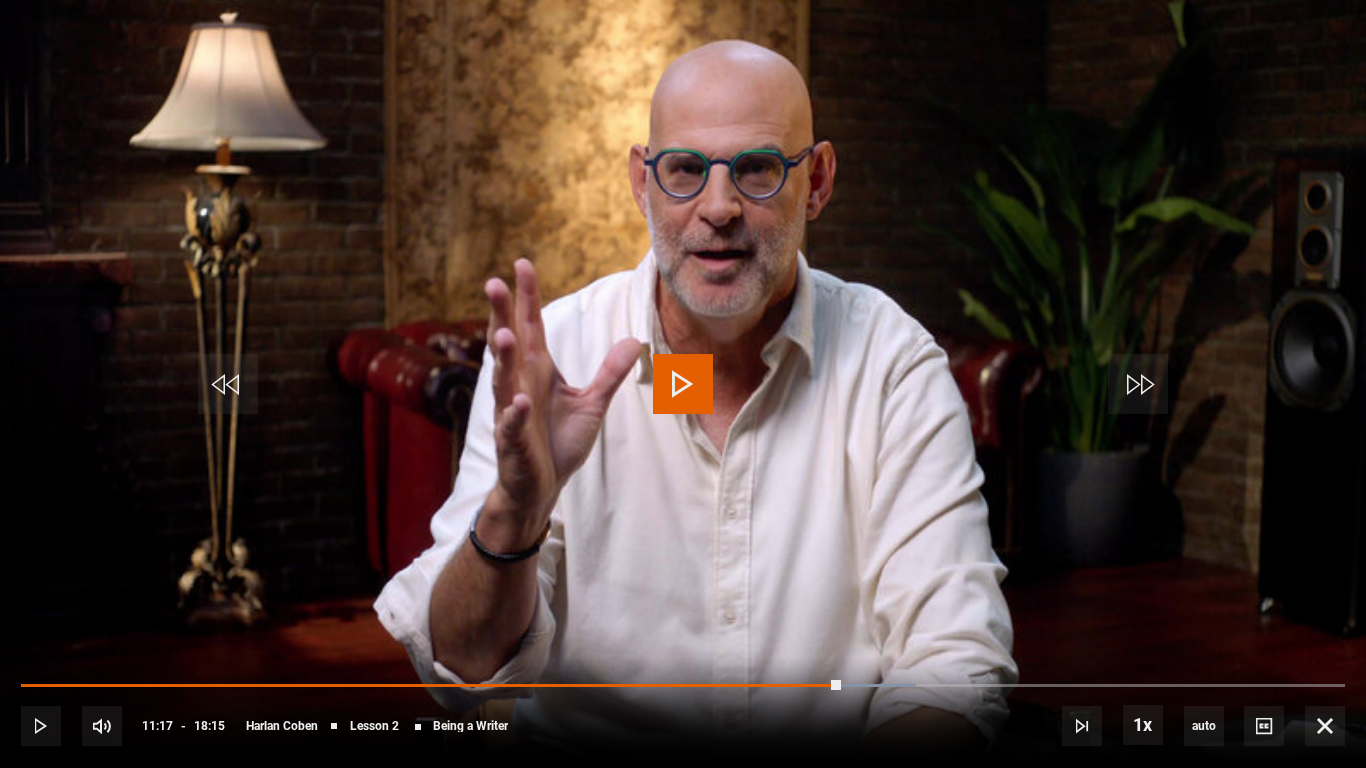 click at bounding box center (683, 384) 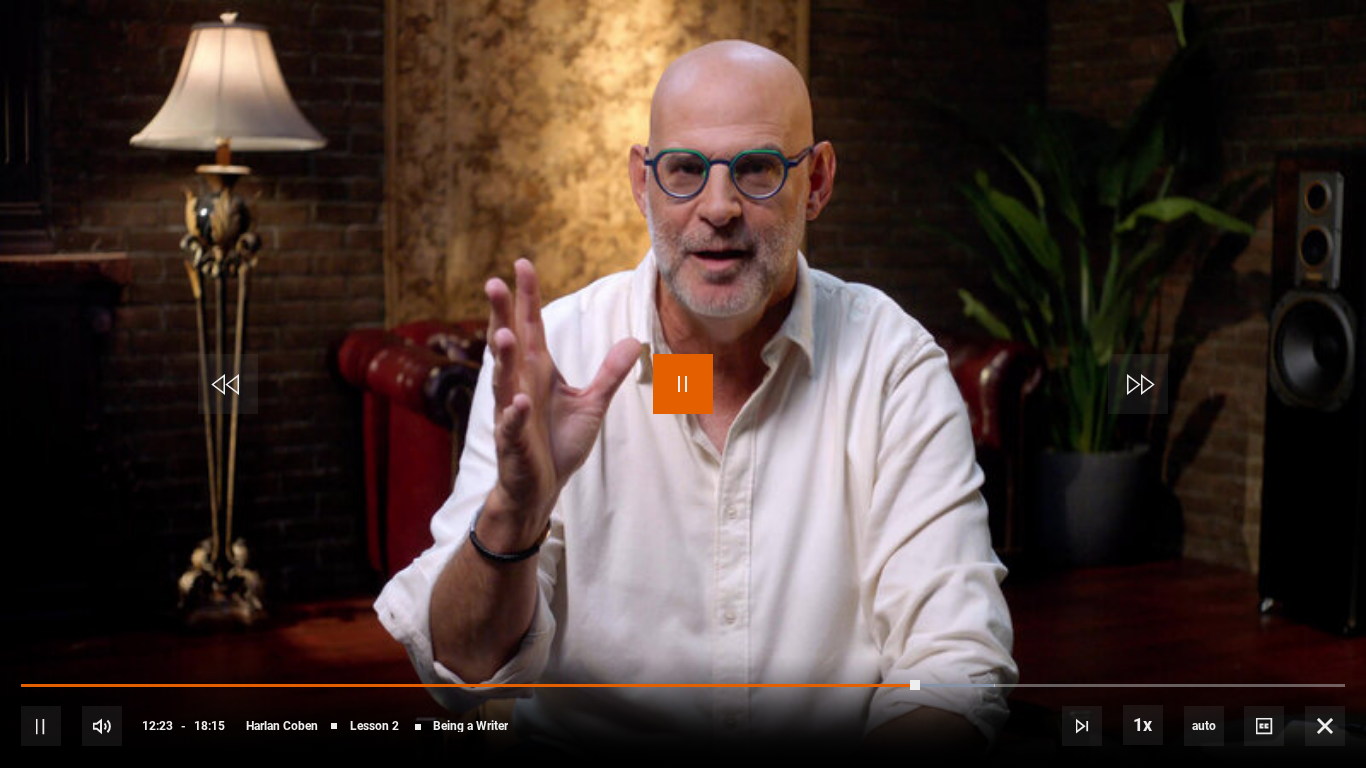 click at bounding box center [683, 384] 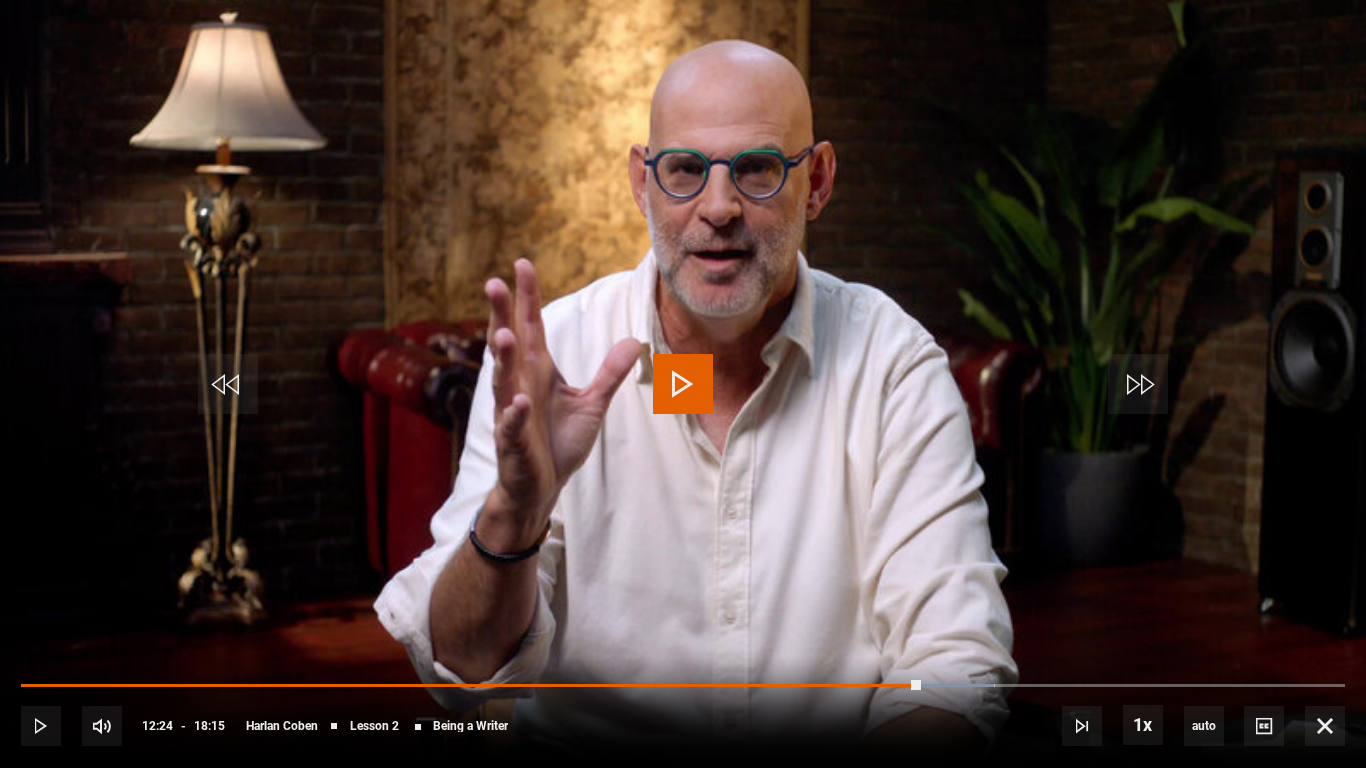 click at bounding box center (683, 384) 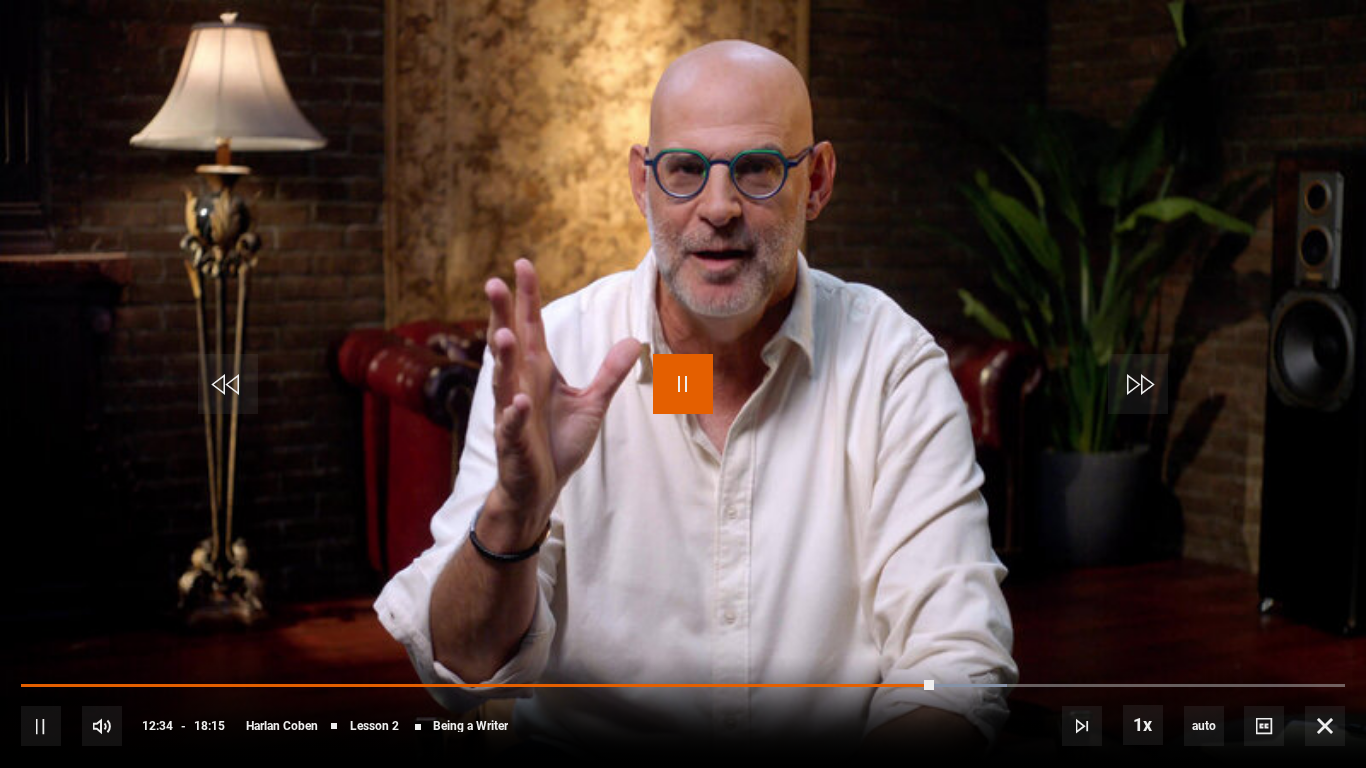 click at bounding box center [683, 384] 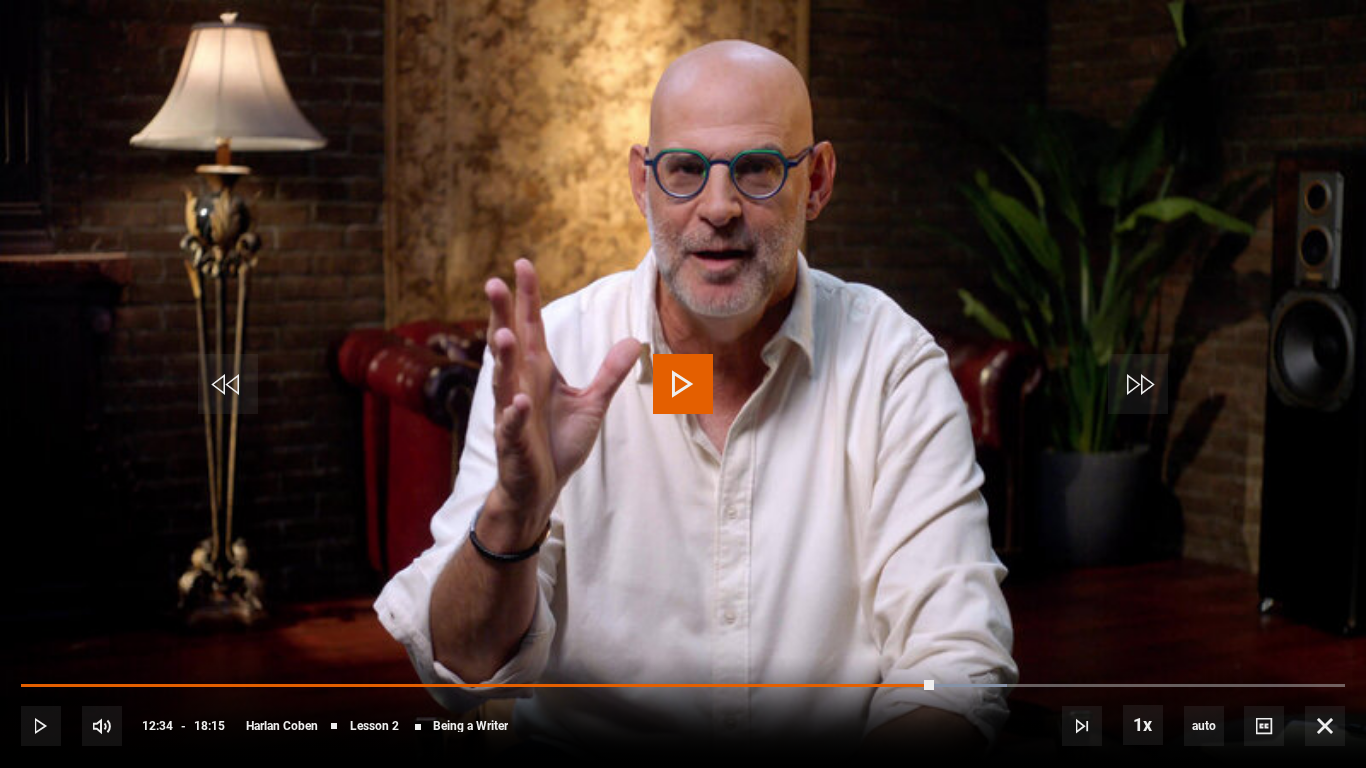 click at bounding box center [683, 384] 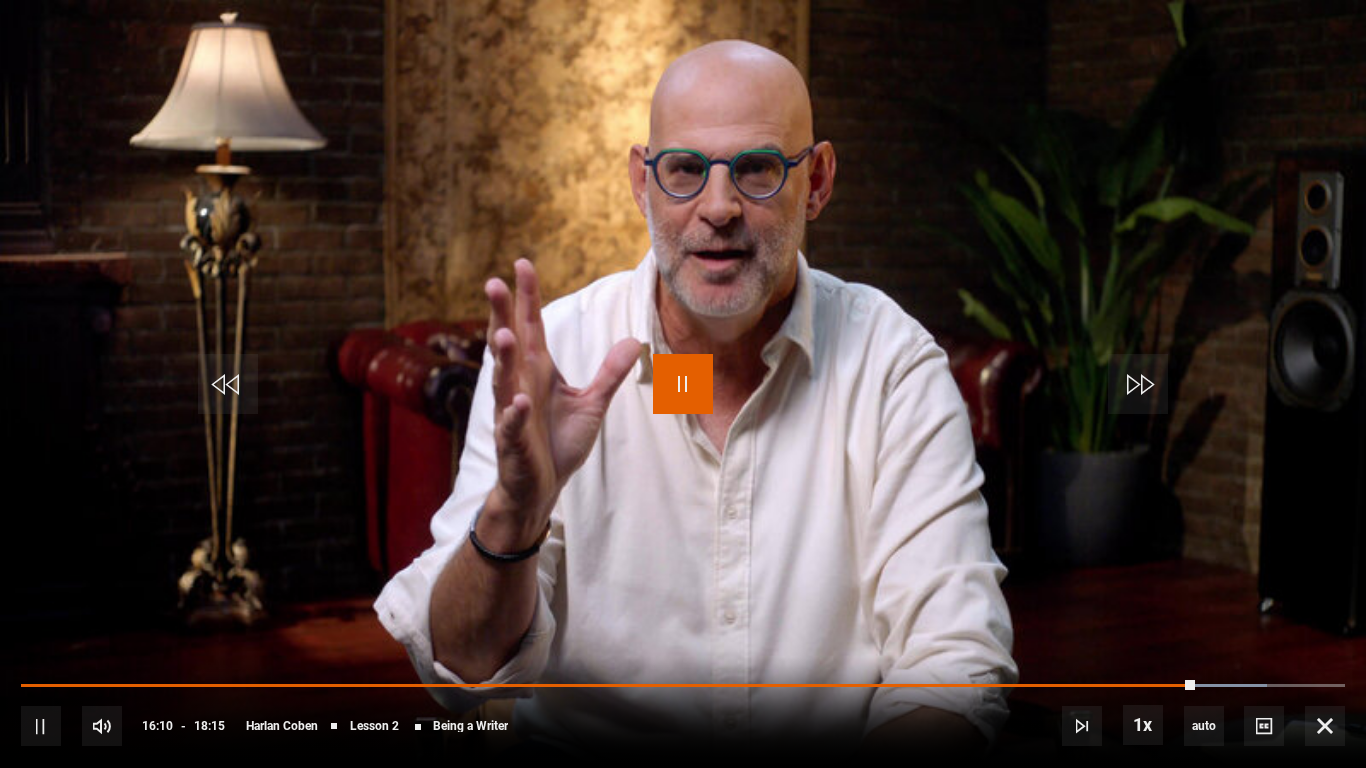 click at bounding box center [683, 384] 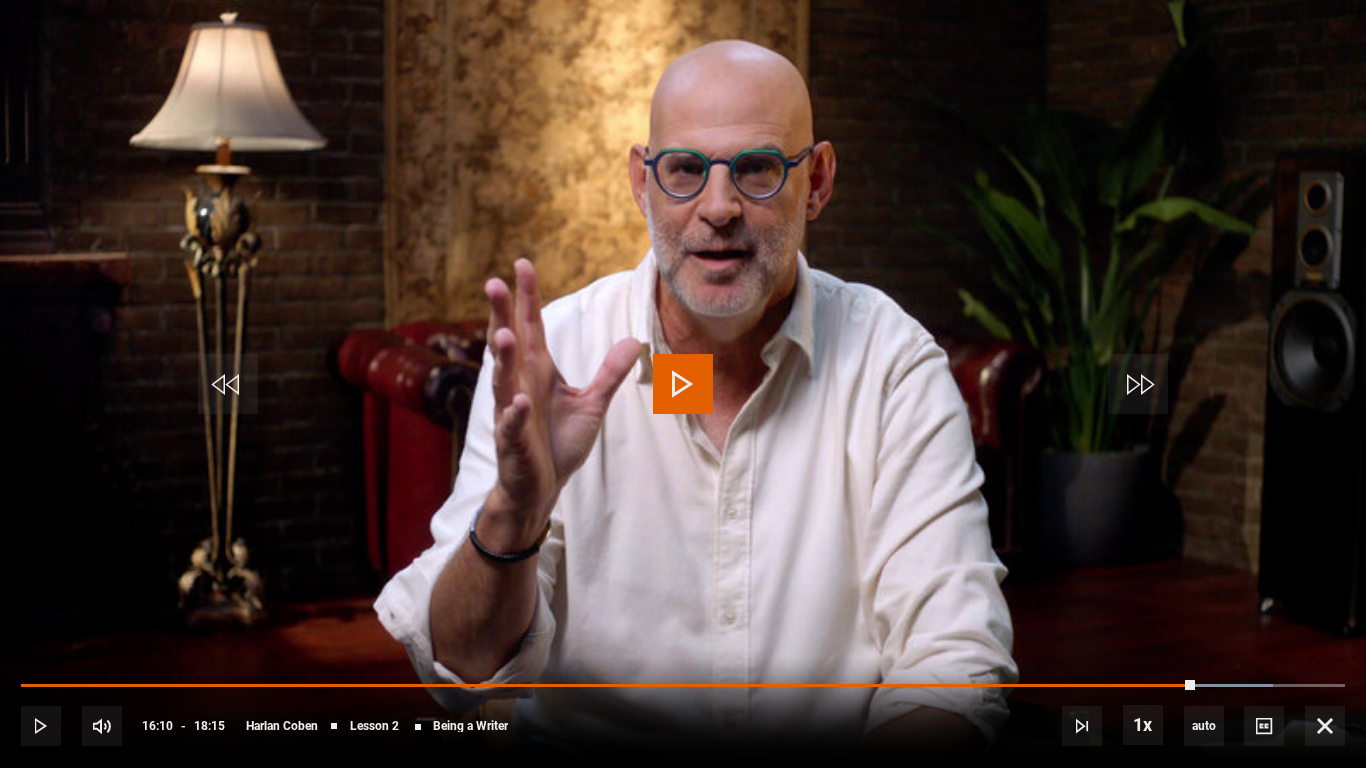 click at bounding box center (683, 384) 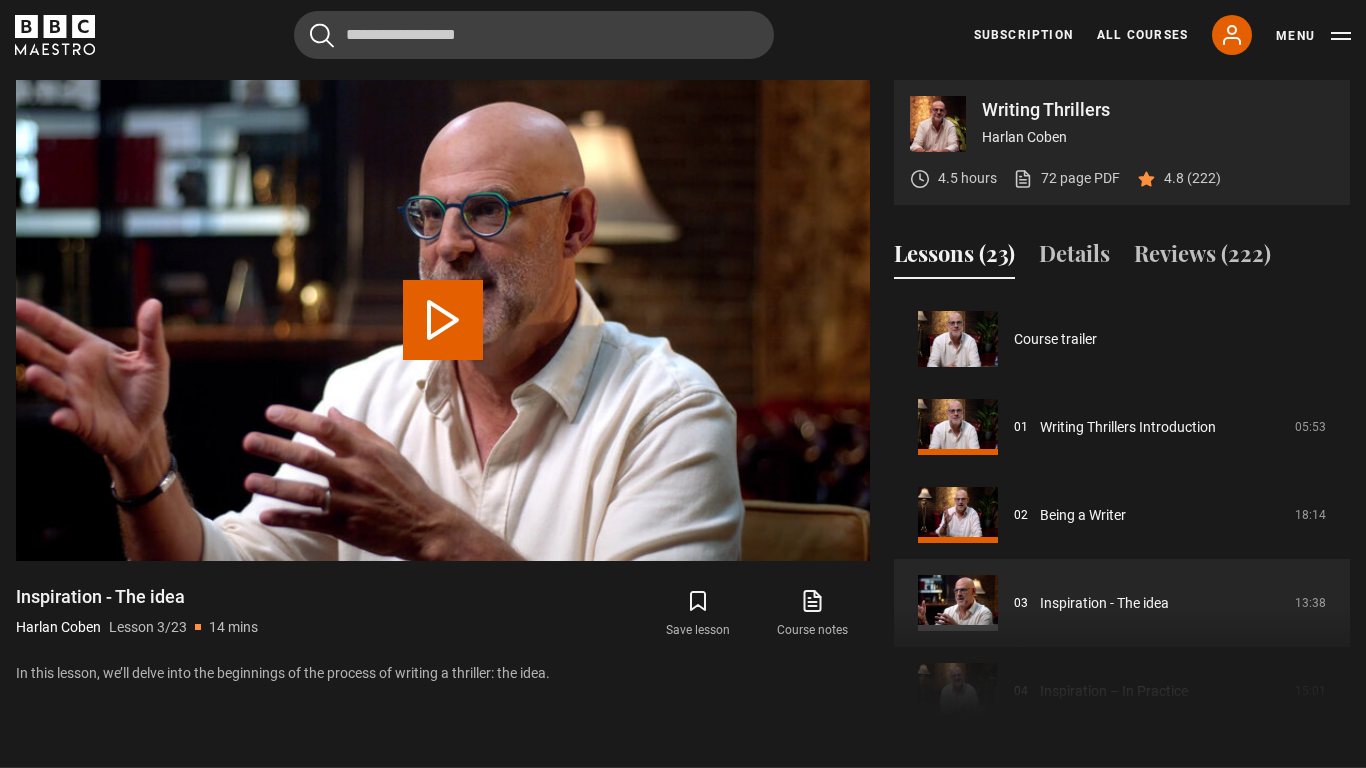 click at bounding box center [443, 320] 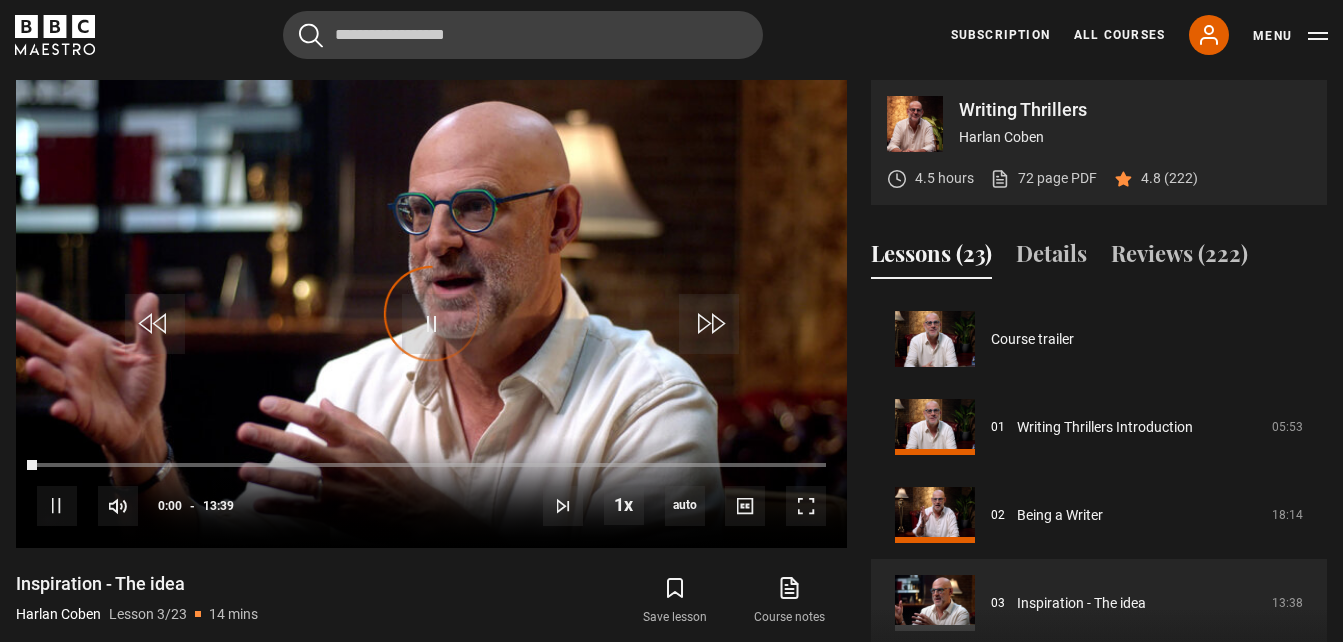scroll, scrollTop: 176, scrollLeft: 0, axis: vertical 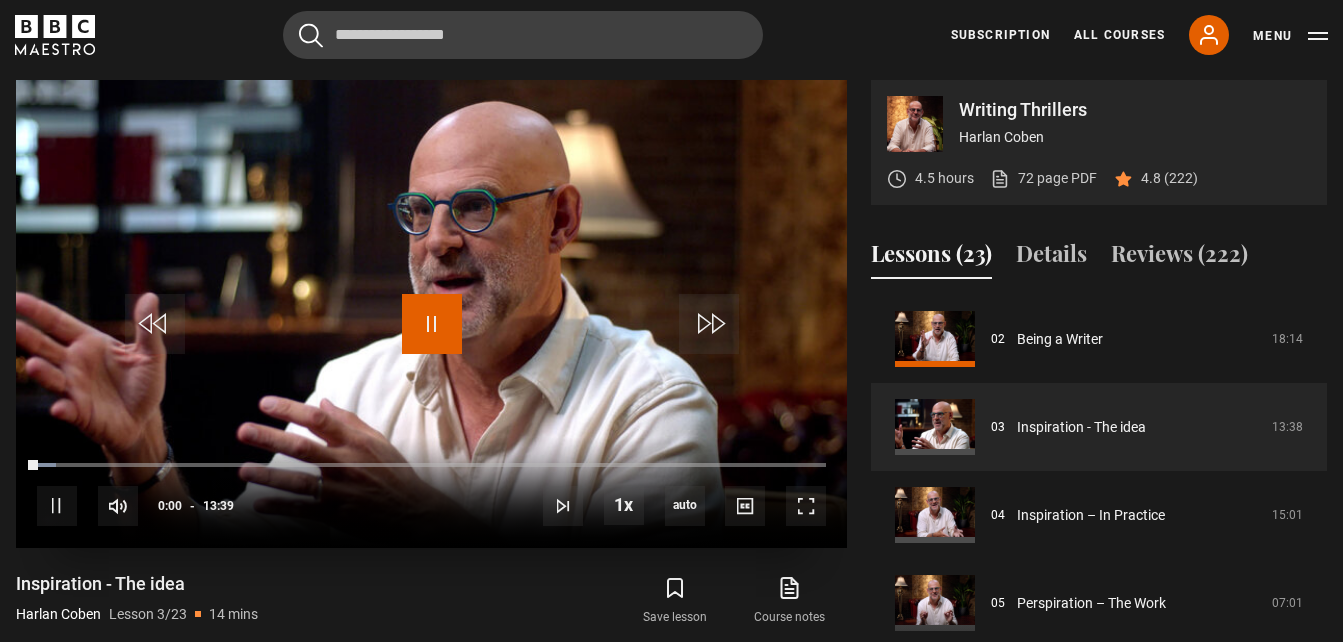 click at bounding box center [432, 324] 